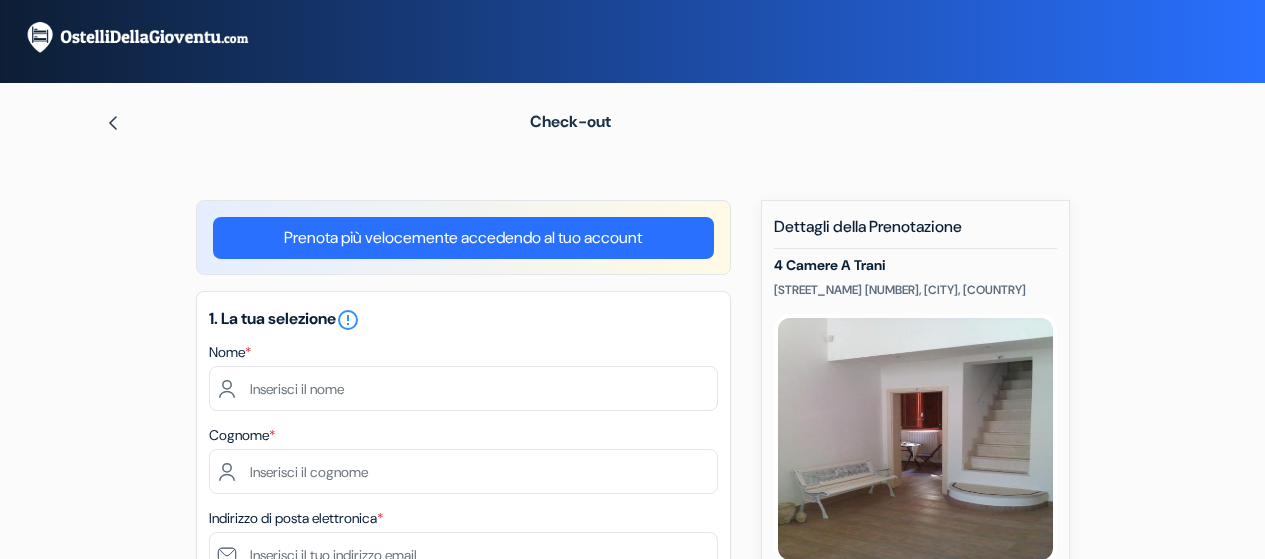 scroll, scrollTop: 0, scrollLeft: 0, axis: both 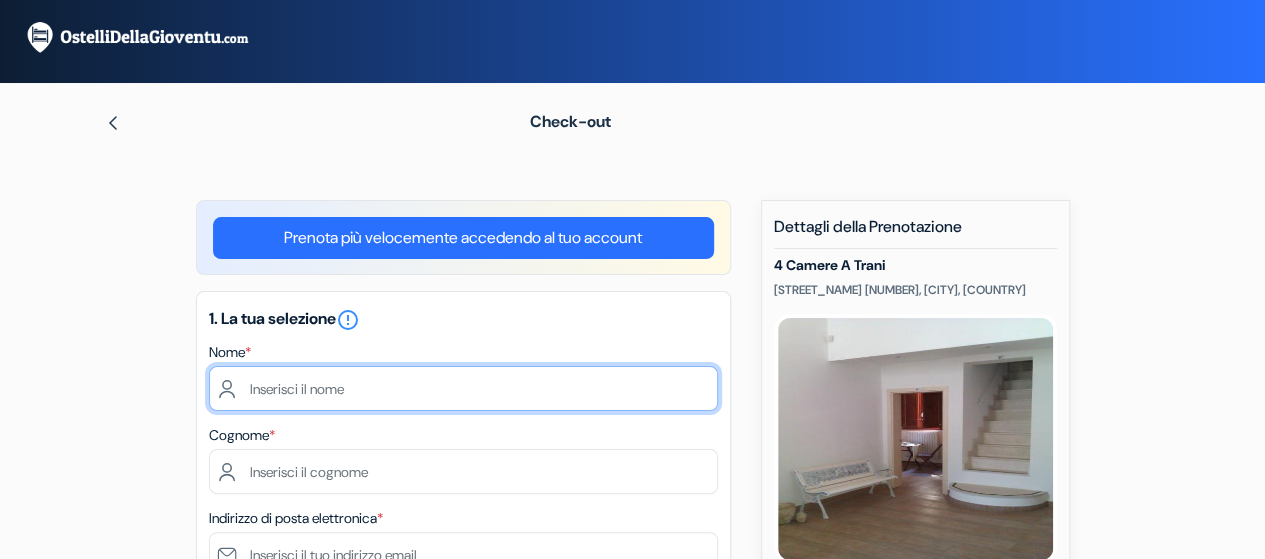 click at bounding box center [463, 388] 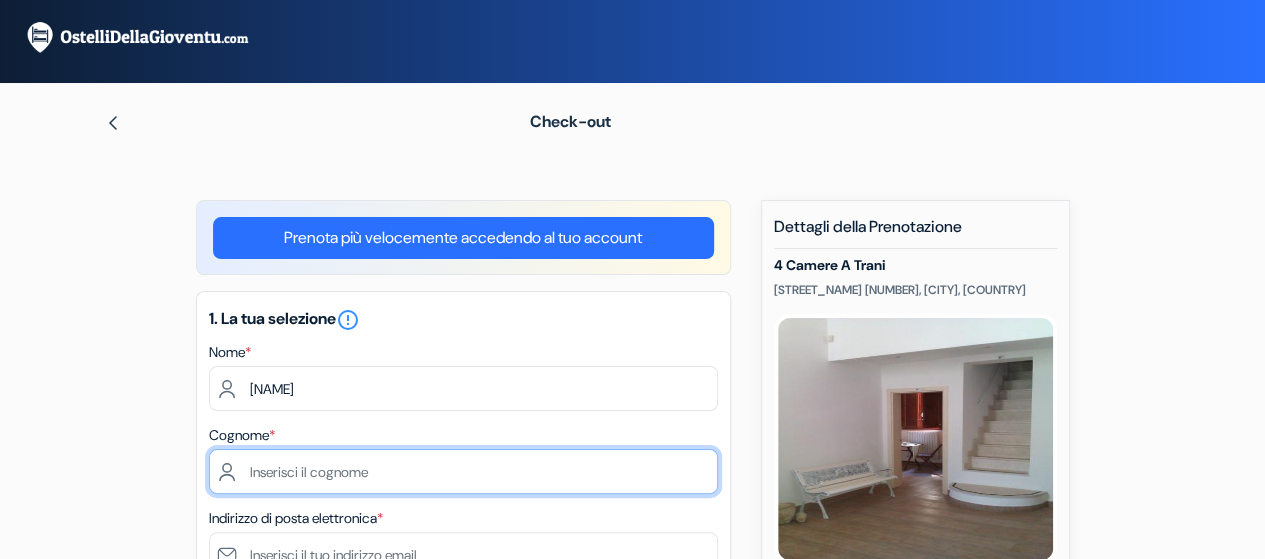 type on "GRILLO" 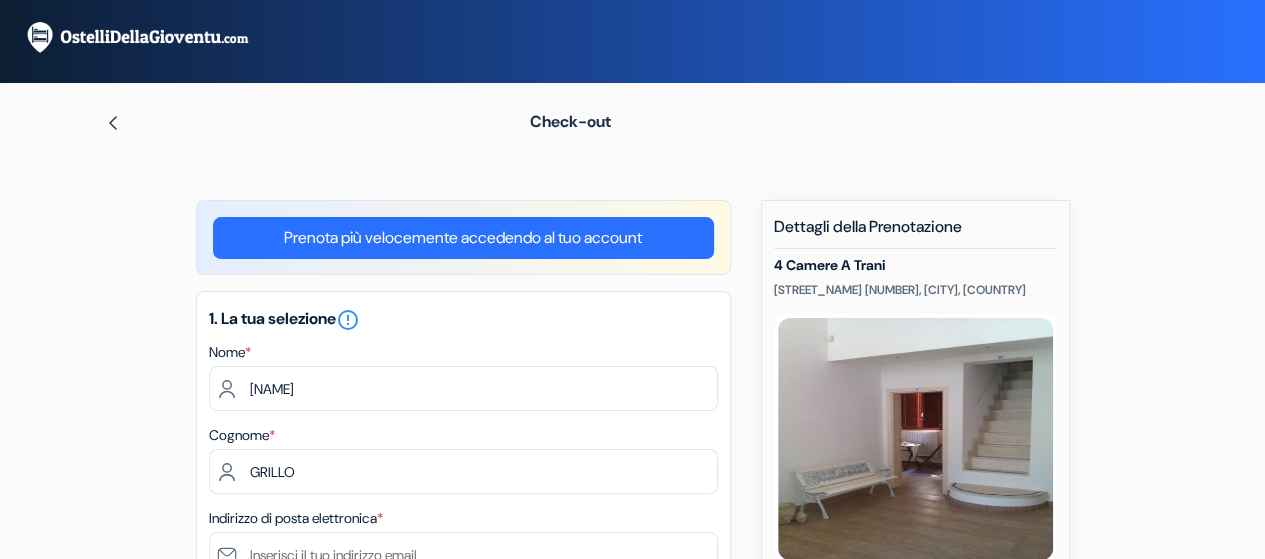 type on "[EMAIL]" 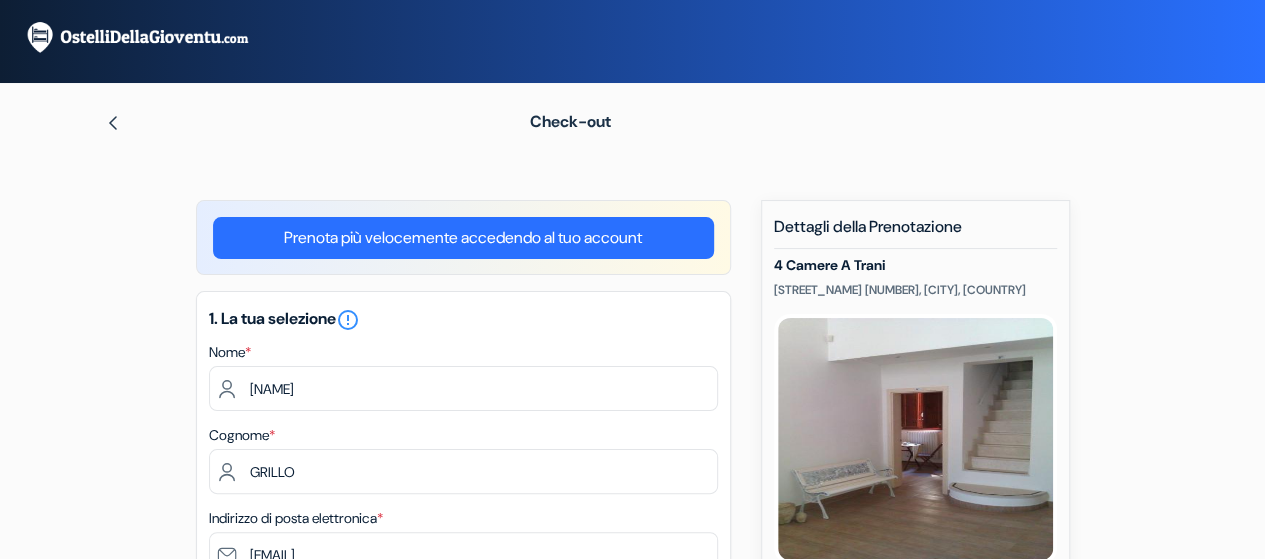 type on "3403266045" 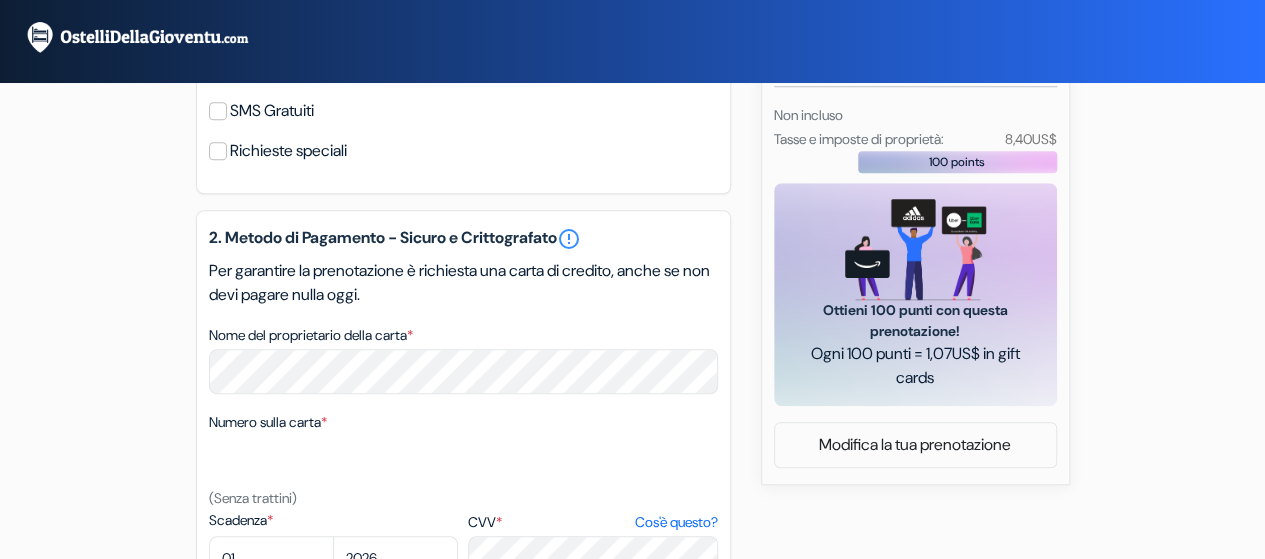 scroll, scrollTop: 791, scrollLeft: 0, axis: vertical 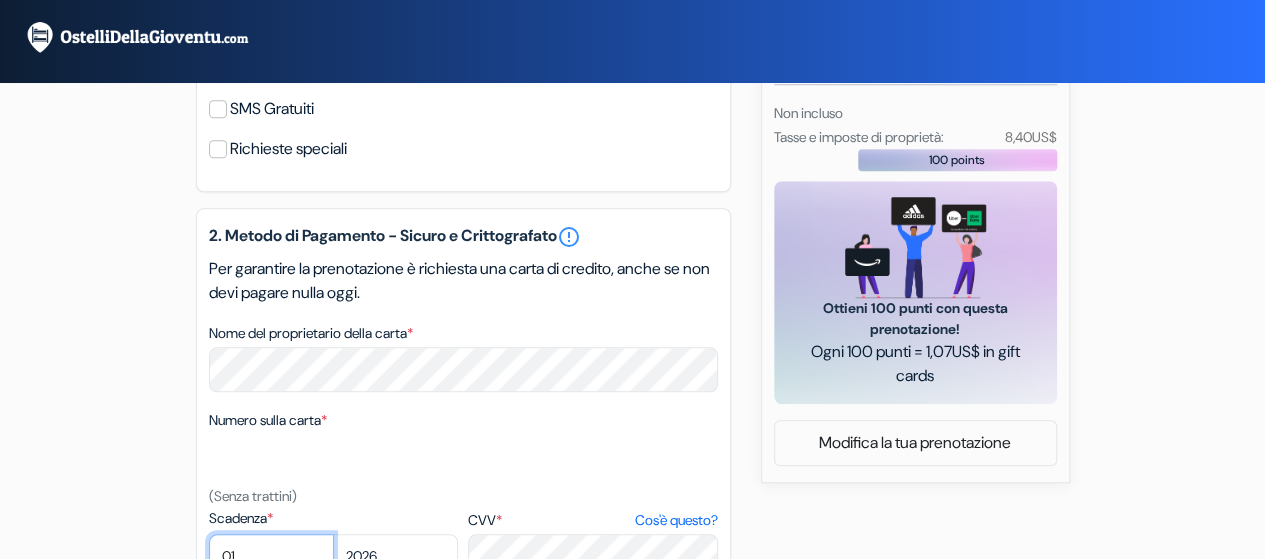 select on "09" 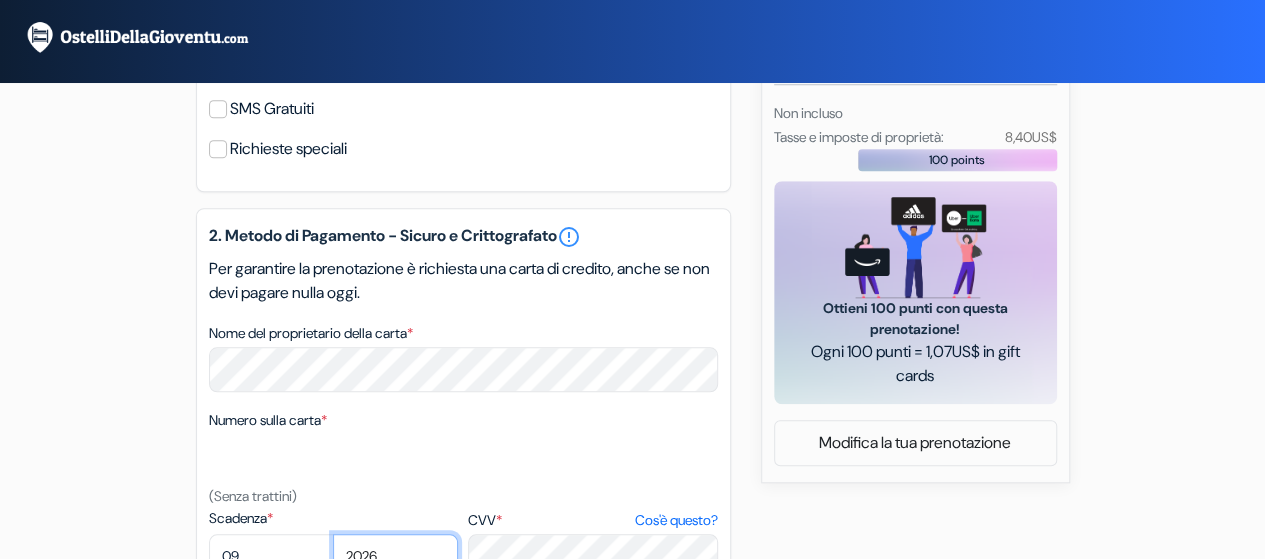 select on "2027" 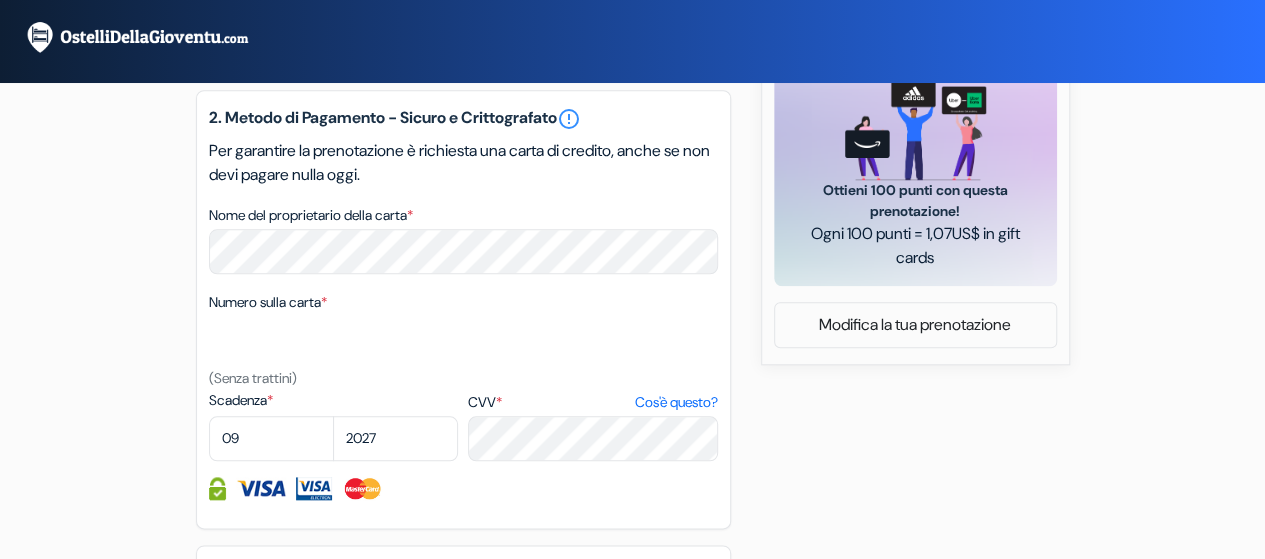 scroll, scrollTop: 910, scrollLeft: 0, axis: vertical 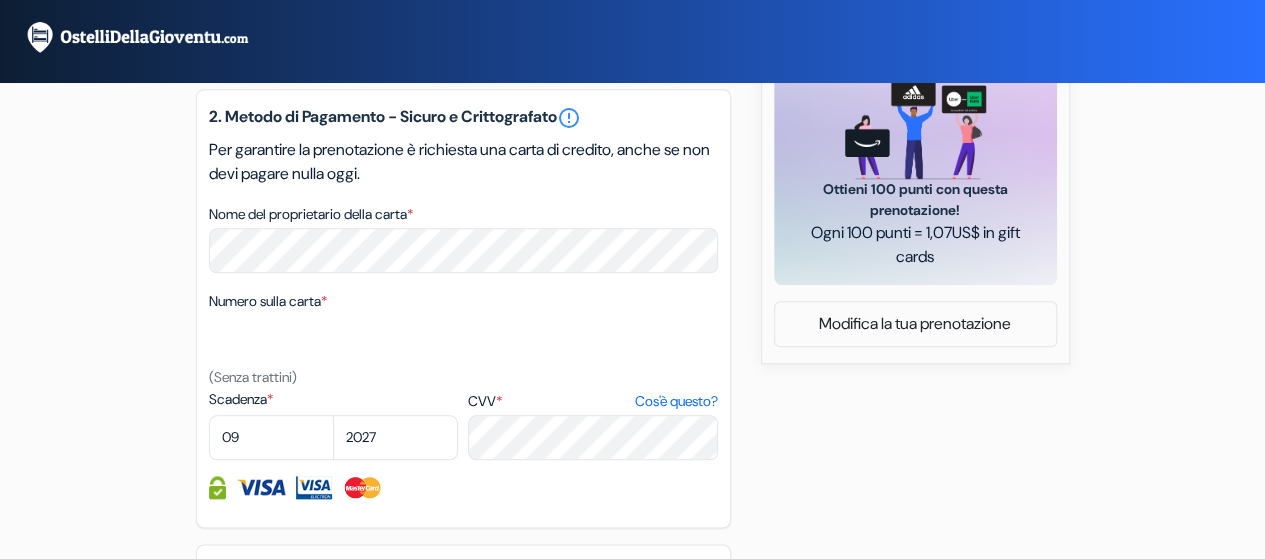 click on "add_box
4 Camere A Trani
Piazza Nicola Giuseppe Tomaselli 13,
Trani,
Italia
Dettagli della Struttura
X
4 Camere A Trani no_plan" at bounding box center (633, 62) 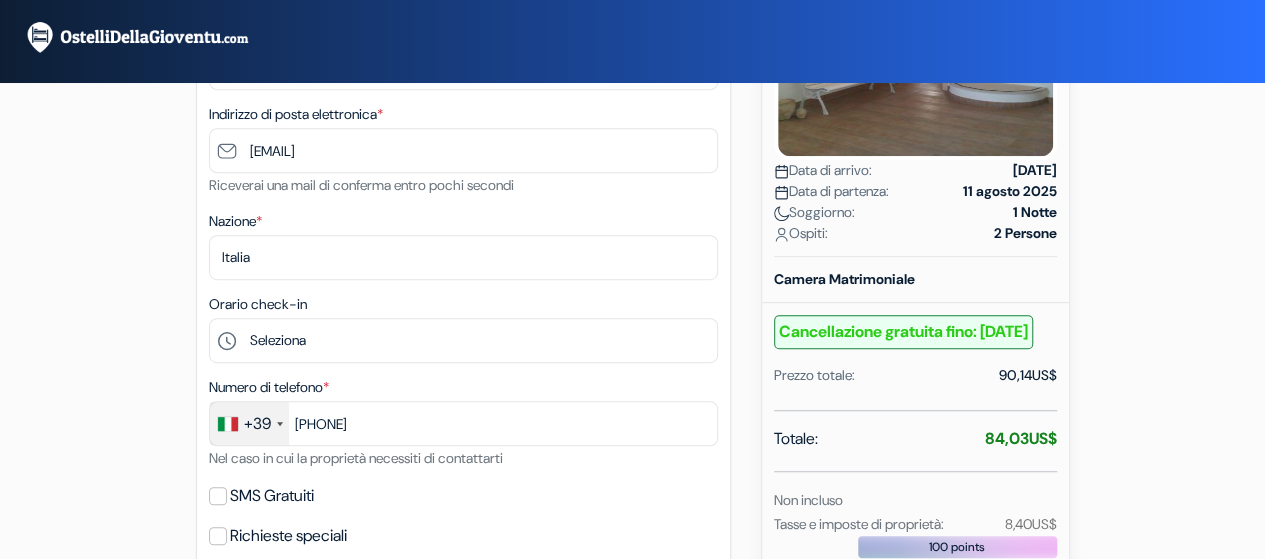 scroll, scrollTop: 360, scrollLeft: 0, axis: vertical 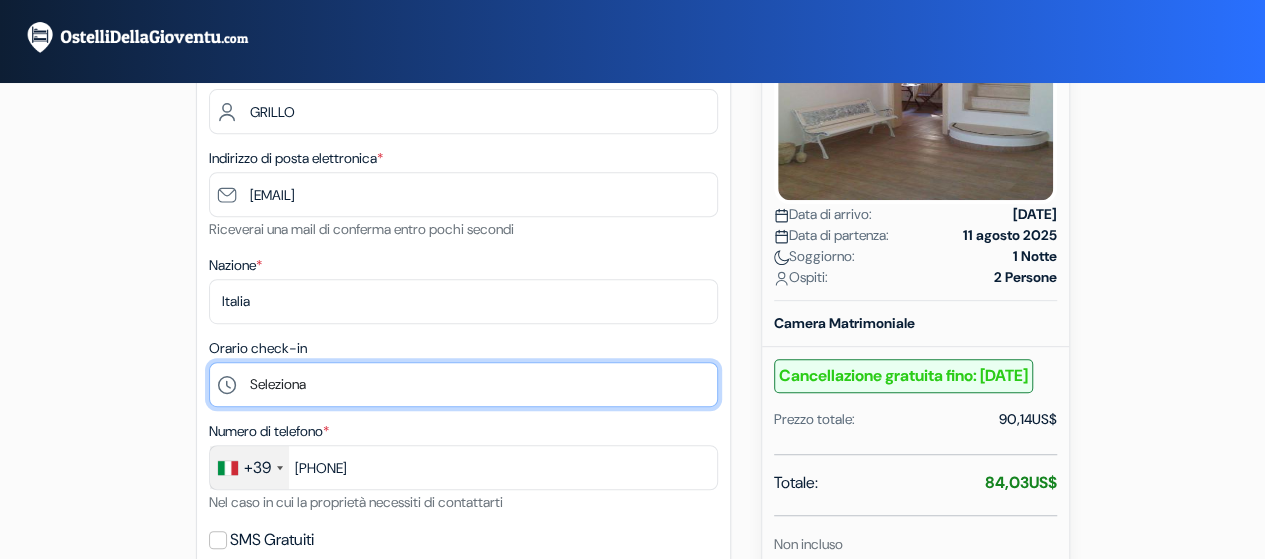 click on "Seleziona
13:00
14:00
15:00
16:00
17:00
18:00
19:00
20:00
21:00" at bounding box center (463, 384) 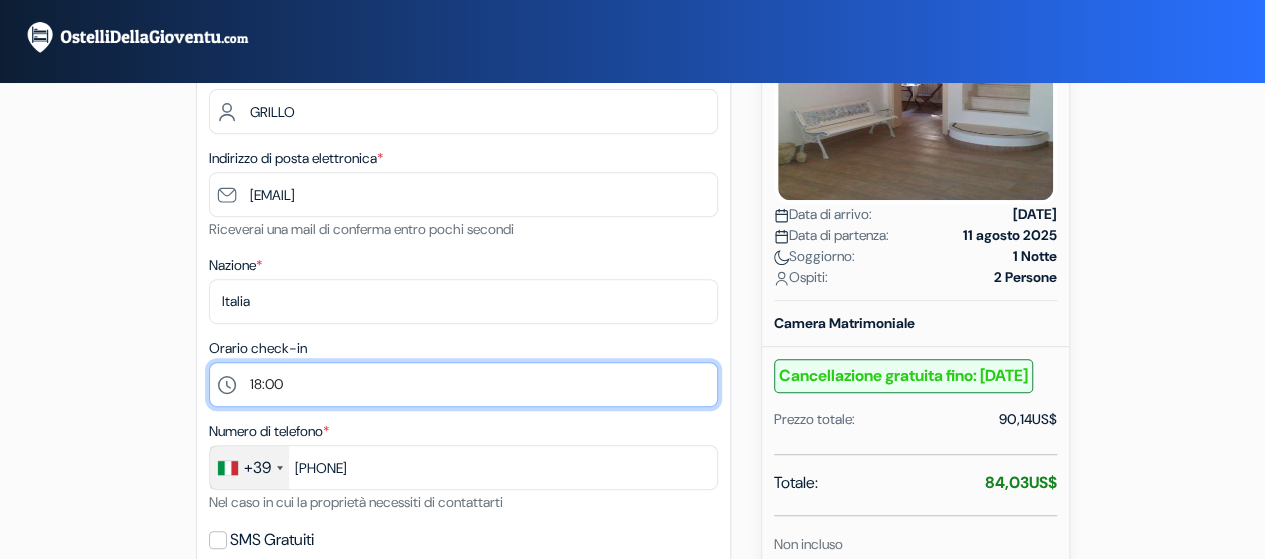 click on "Seleziona
13:00
14:00
15:00
16:00
17:00
18:00
19:00
20:00
21:00" at bounding box center (463, 384) 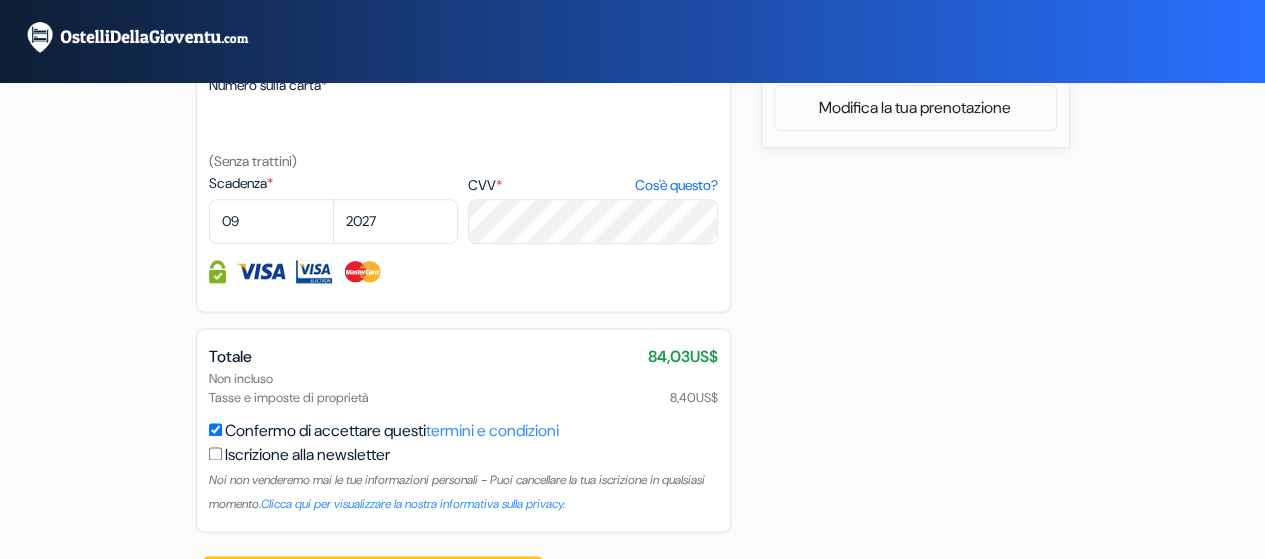 scroll, scrollTop: 1188, scrollLeft: 0, axis: vertical 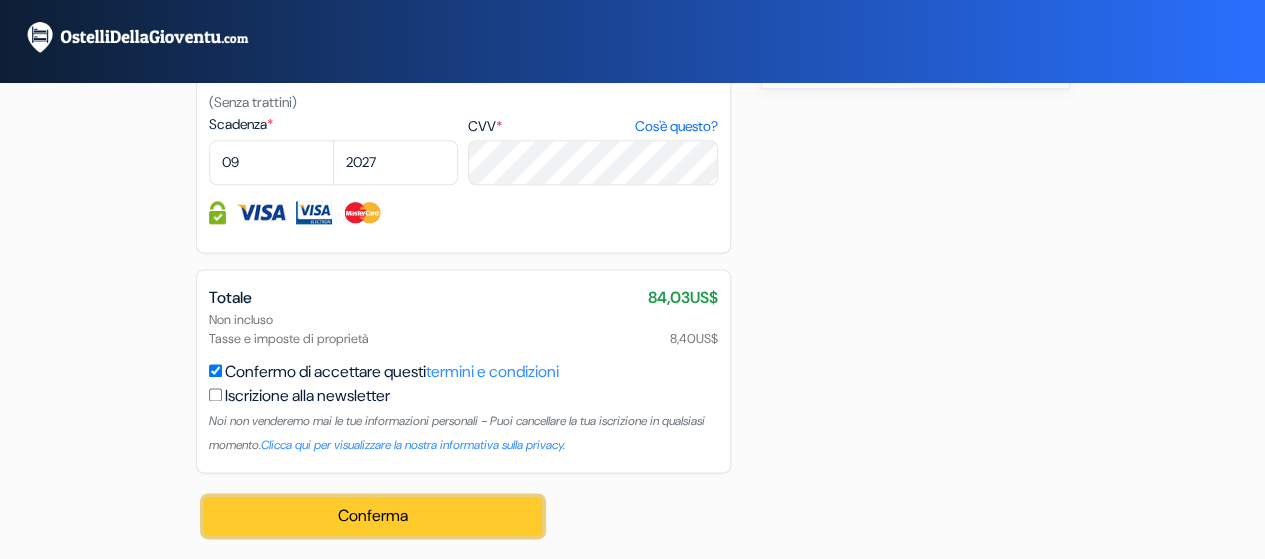 click on "Conferma
Loading..." at bounding box center [373, 516] 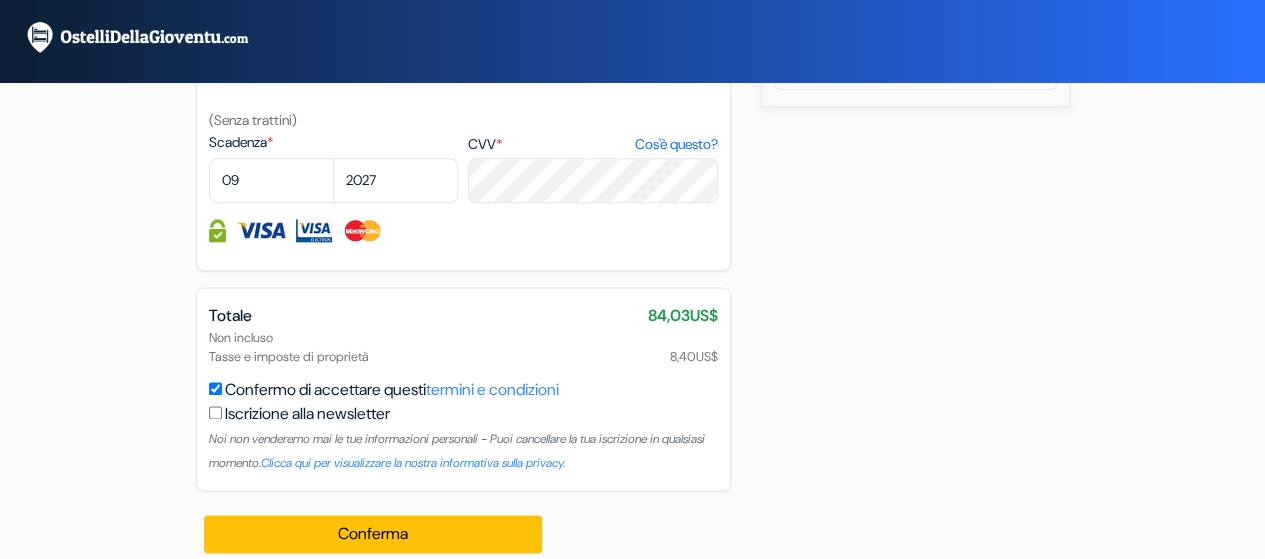 scroll, scrollTop: 1188, scrollLeft: 0, axis: vertical 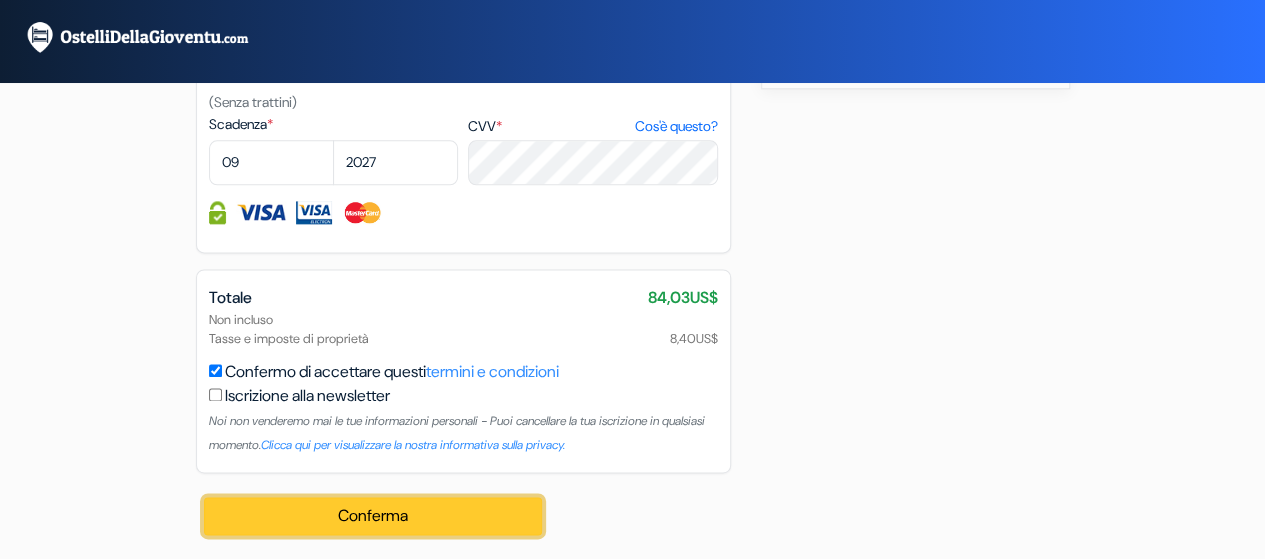 click on "Conferma
Loading..." at bounding box center [373, 516] 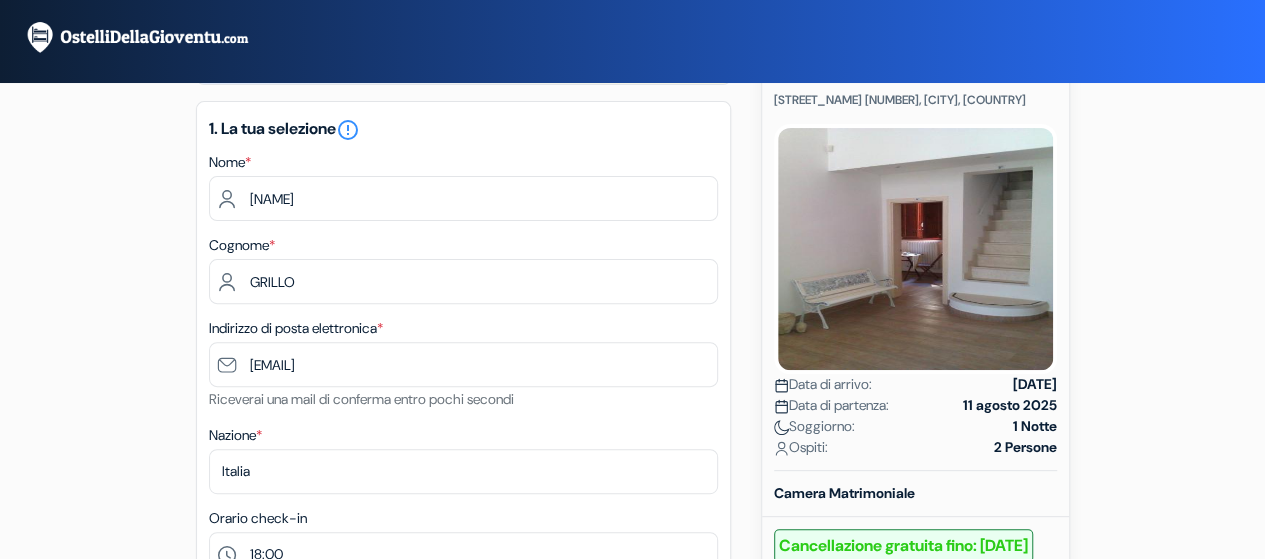 scroll, scrollTop: 0, scrollLeft: 0, axis: both 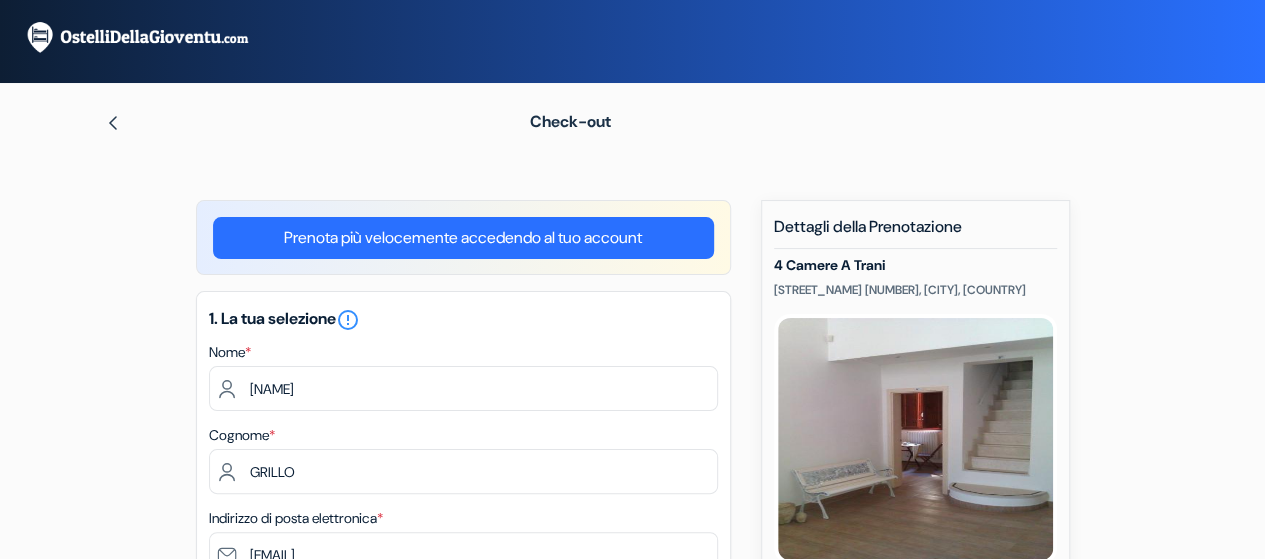 click on "Prenota più velocemente accedendo al tuo account" at bounding box center [463, 238] 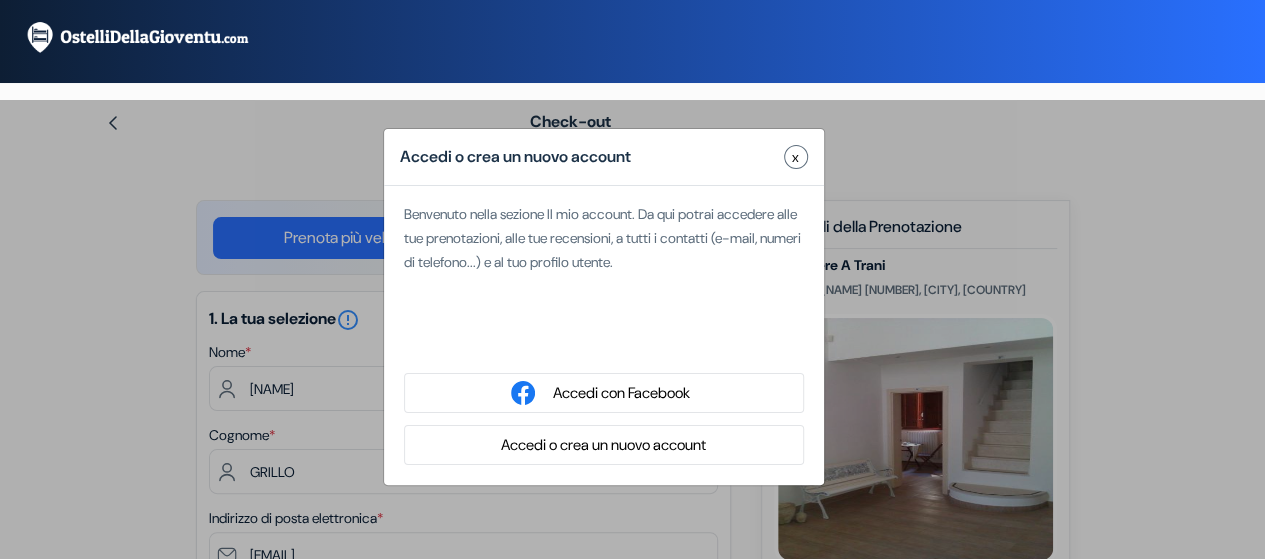 click on "Accedi con Facebook" at bounding box center (621, 393) 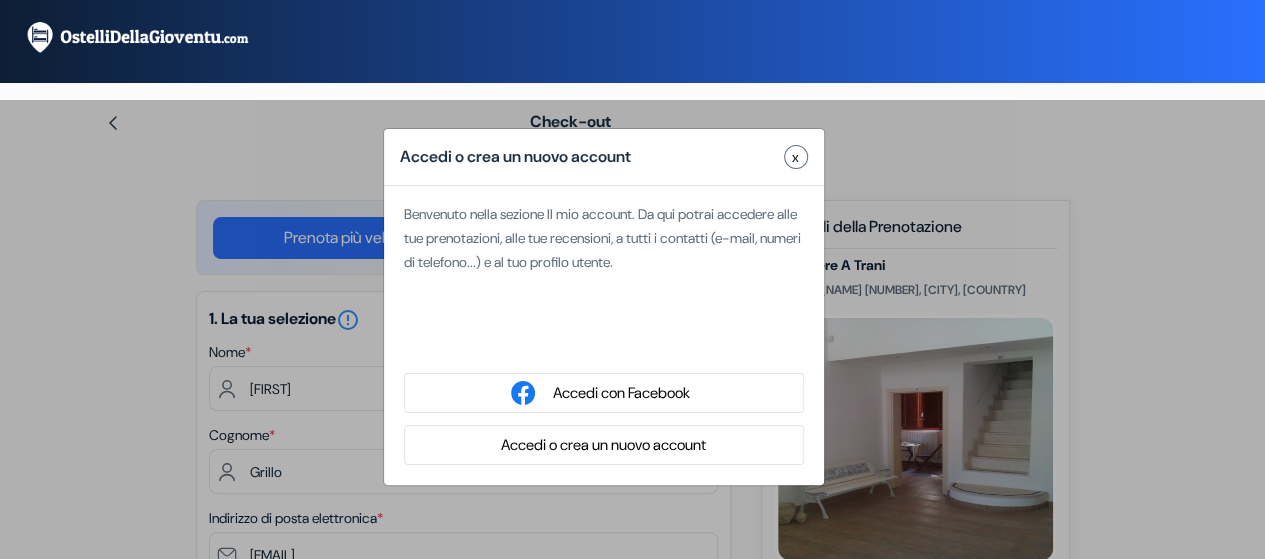 select 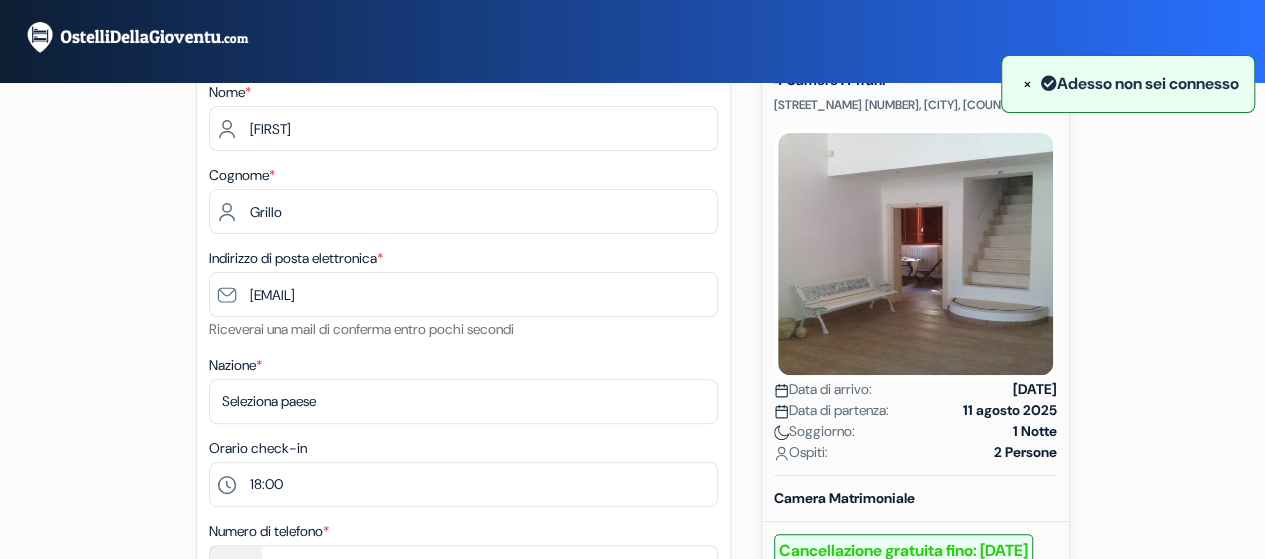 scroll, scrollTop: 192, scrollLeft: 0, axis: vertical 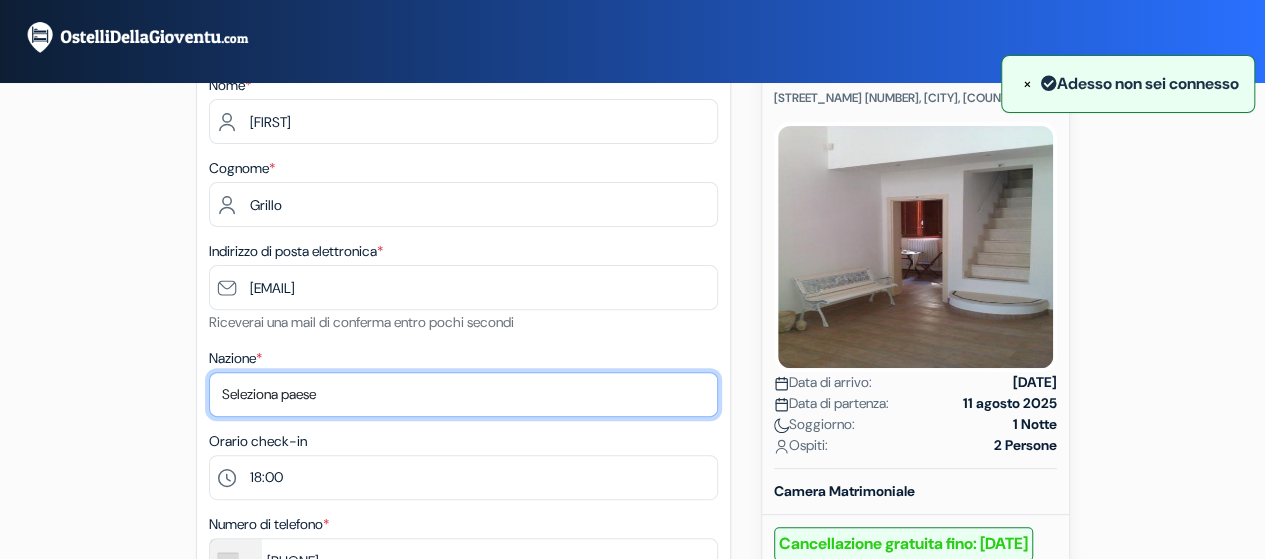 click on "Seleziona paese
Abkhazia
Afghanistan
Albania
Algeria
Andorra
Angola
Anguilla
Antigua e Barbuda
Arabia Saudita                                 Ciad" at bounding box center (463, 394) 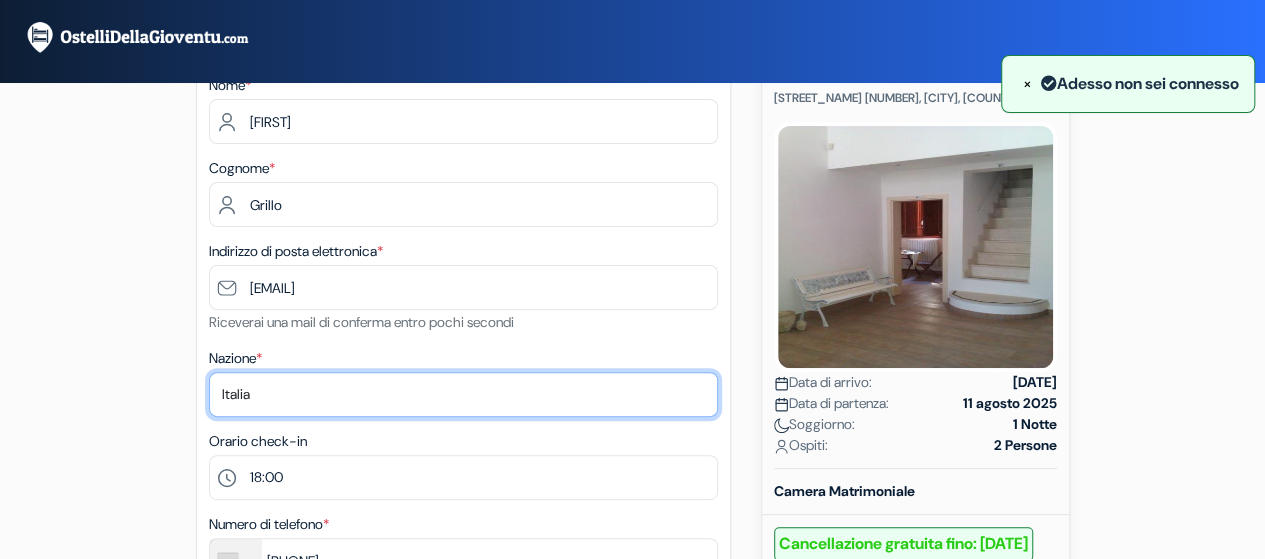click on "Seleziona paese
Abkhazia
Afghanistan
Albania
Algeria
Andorra
Angola
Anguilla
Antigua e Barbuda
Arabia Saudita                                 Ciad" at bounding box center [463, 394] 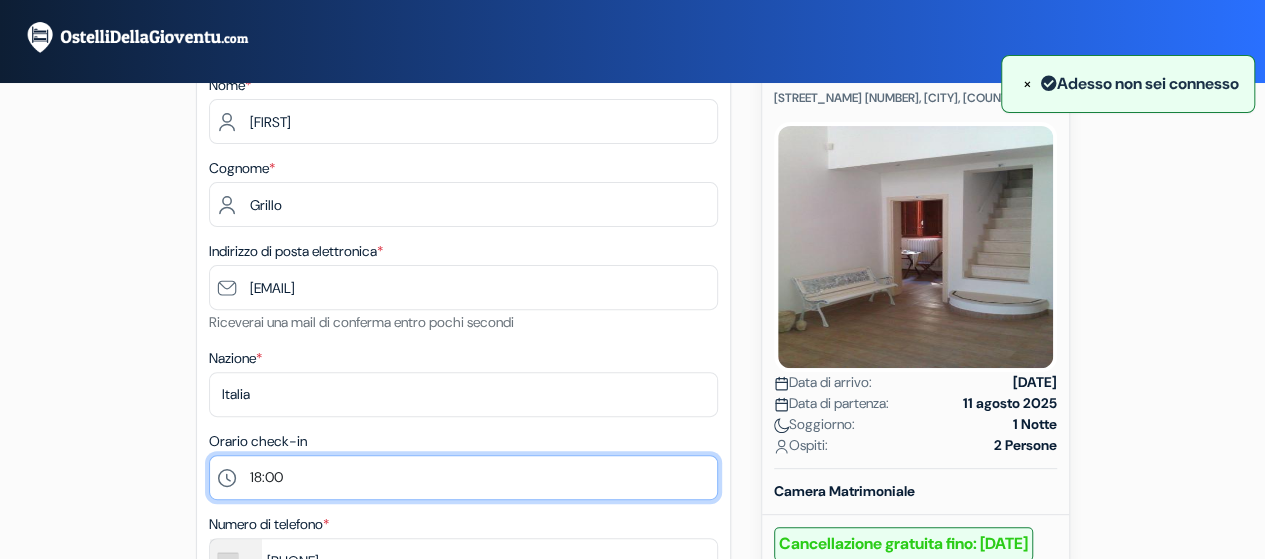 click on "Seleziona
13:00
14:00
15:00
16:00
17:00
18:00
19:00
20:00
21:00" at bounding box center [463, 477] 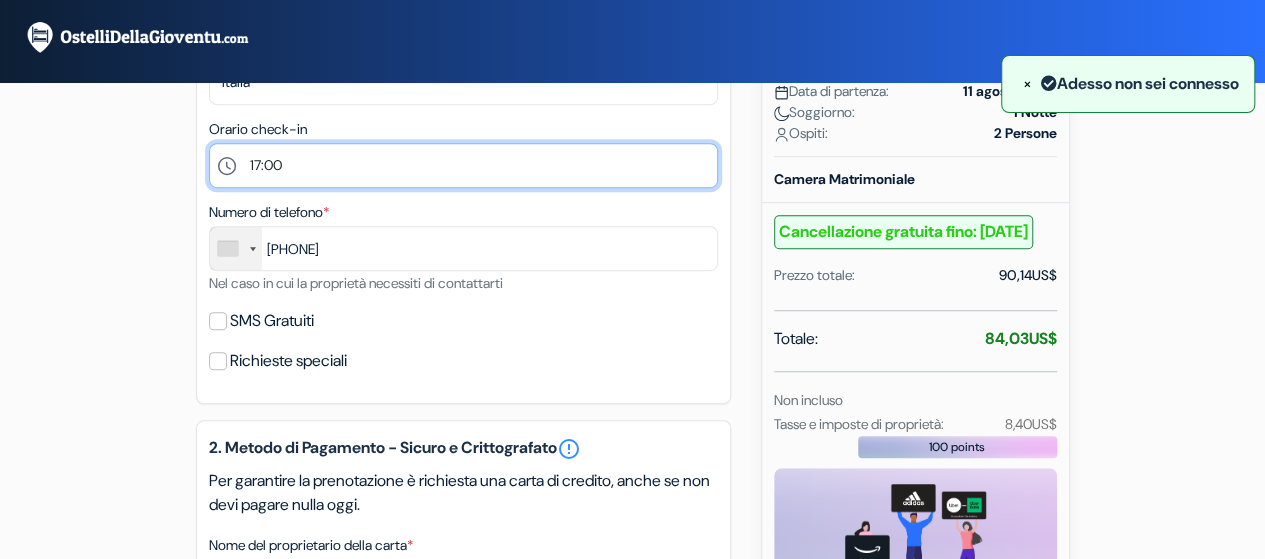 scroll, scrollTop: 505, scrollLeft: 0, axis: vertical 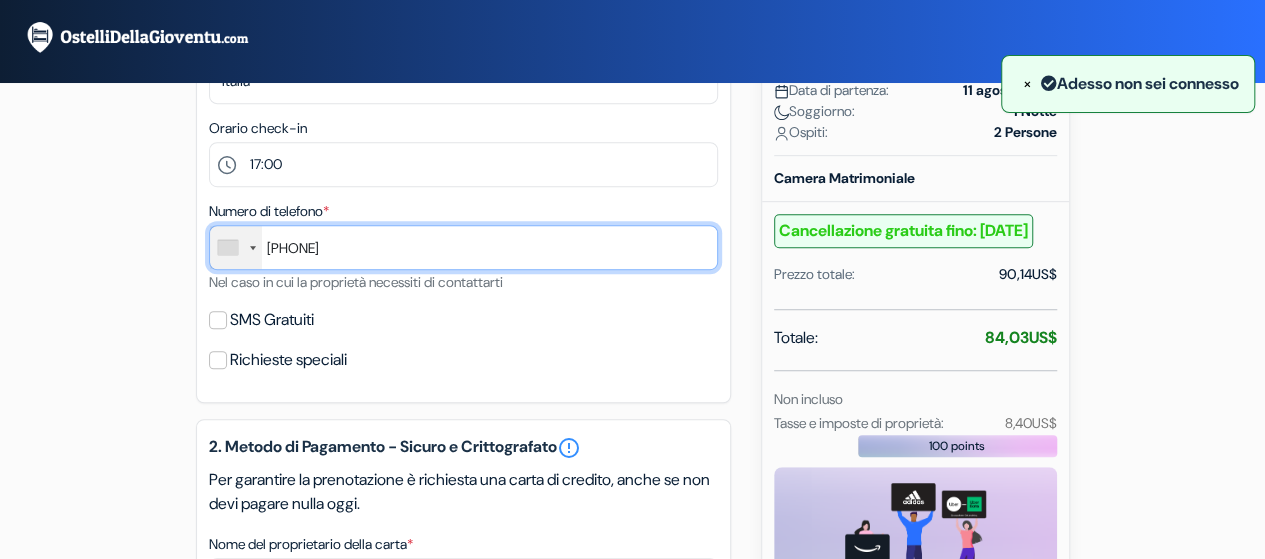 drag, startPoint x: 500, startPoint y: 251, endPoint x: 9, endPoint y: 237, distance: 491.19955 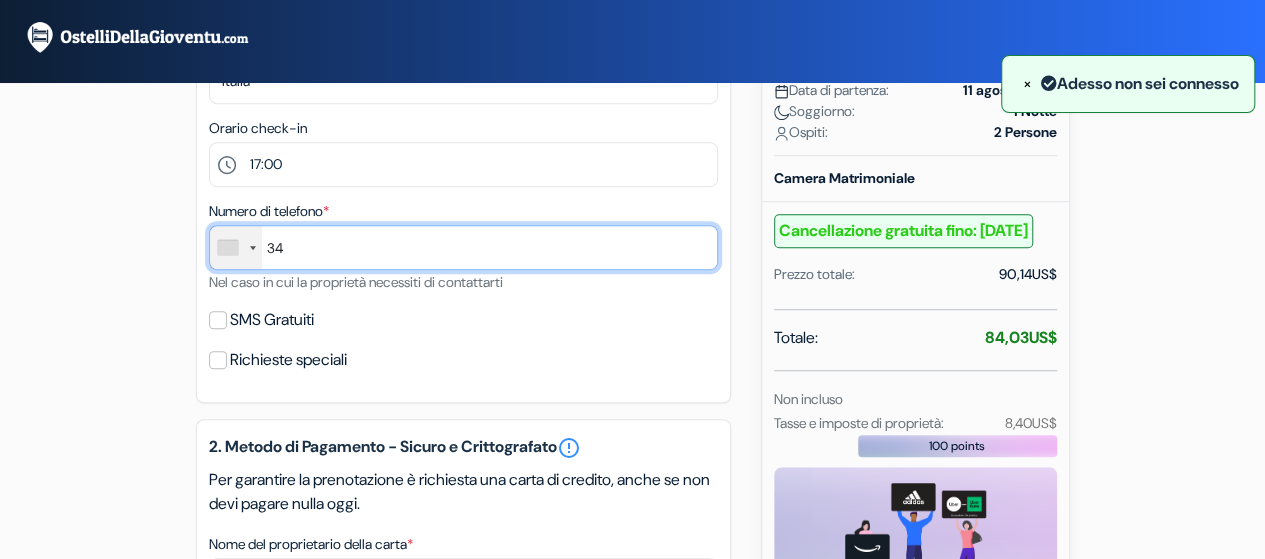 type on "3403266045" 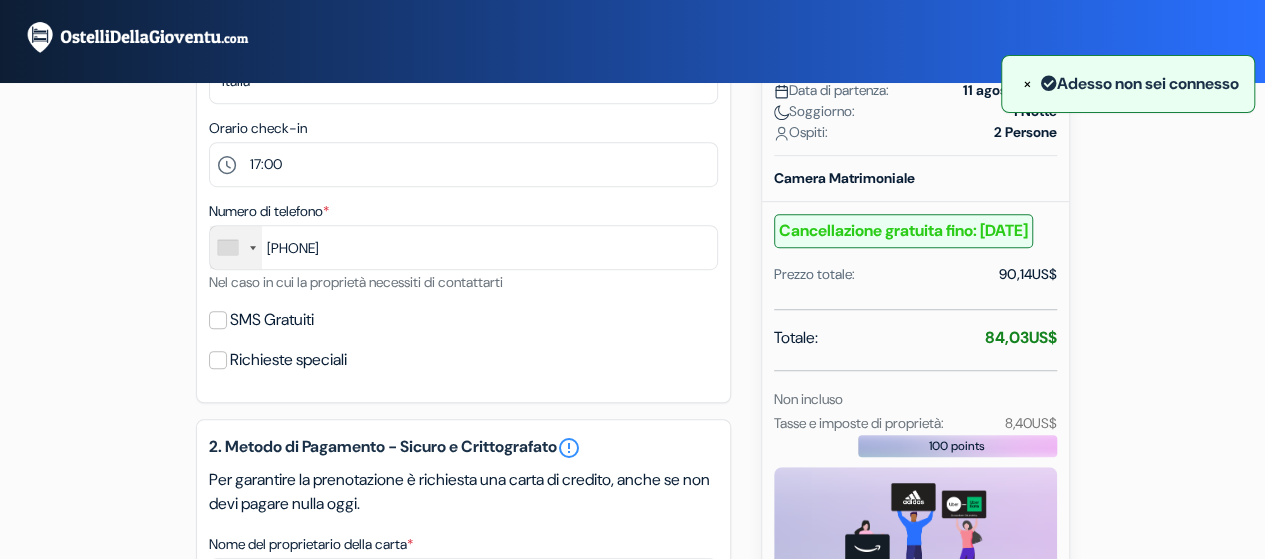 type on "CARMEN" 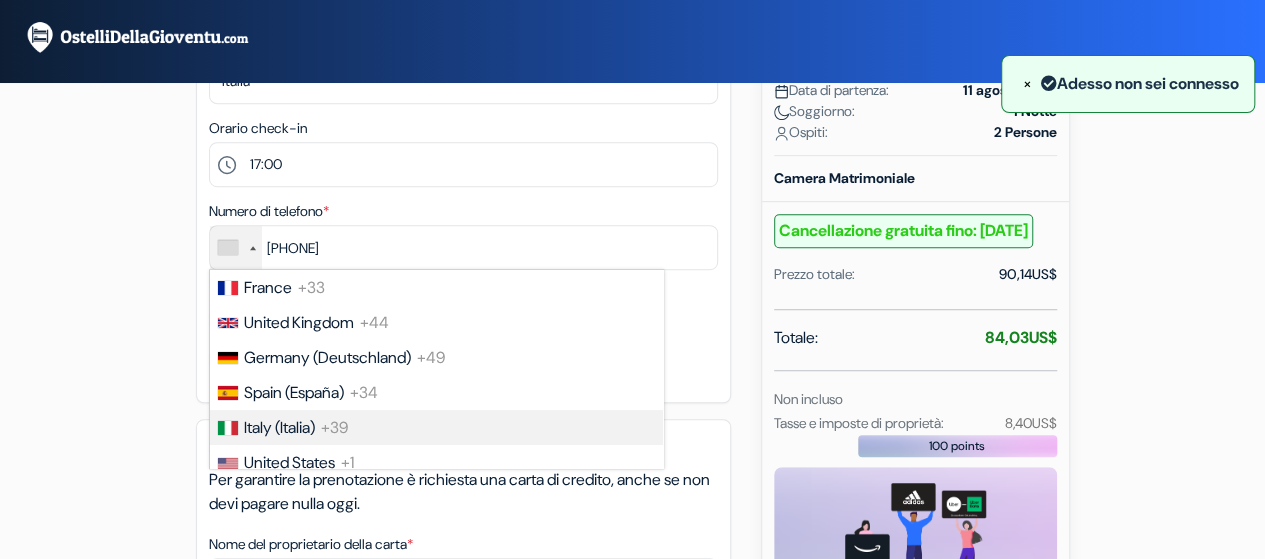 click on "Italy (Italia)" at bounding box center [279, 427] 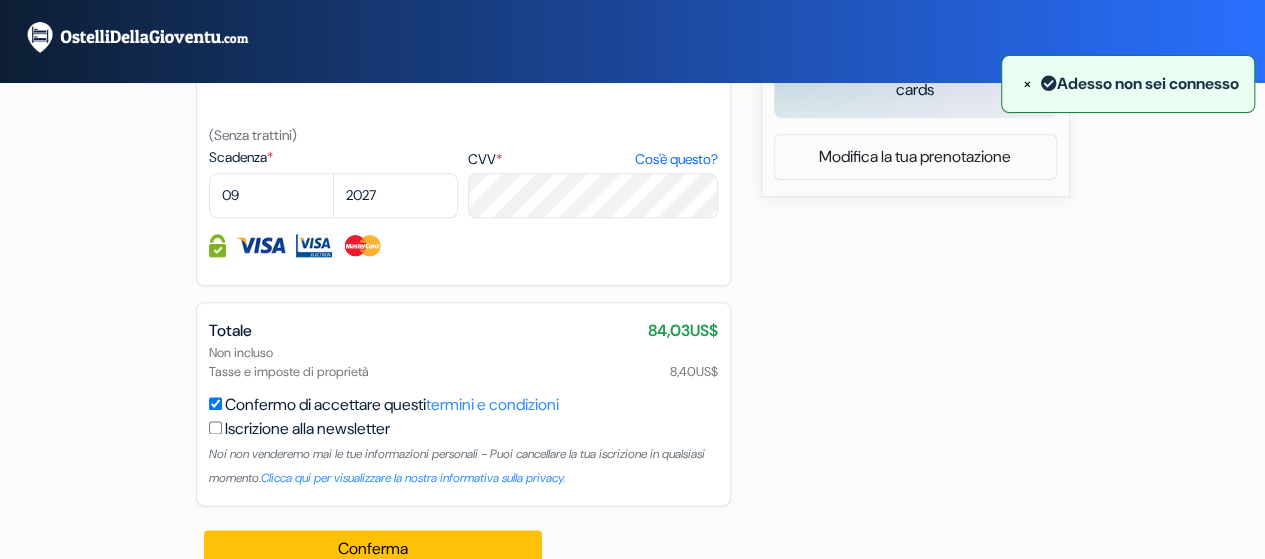 scroll, scrollTop: 1113, scrollLeft: 0, axis: vertical 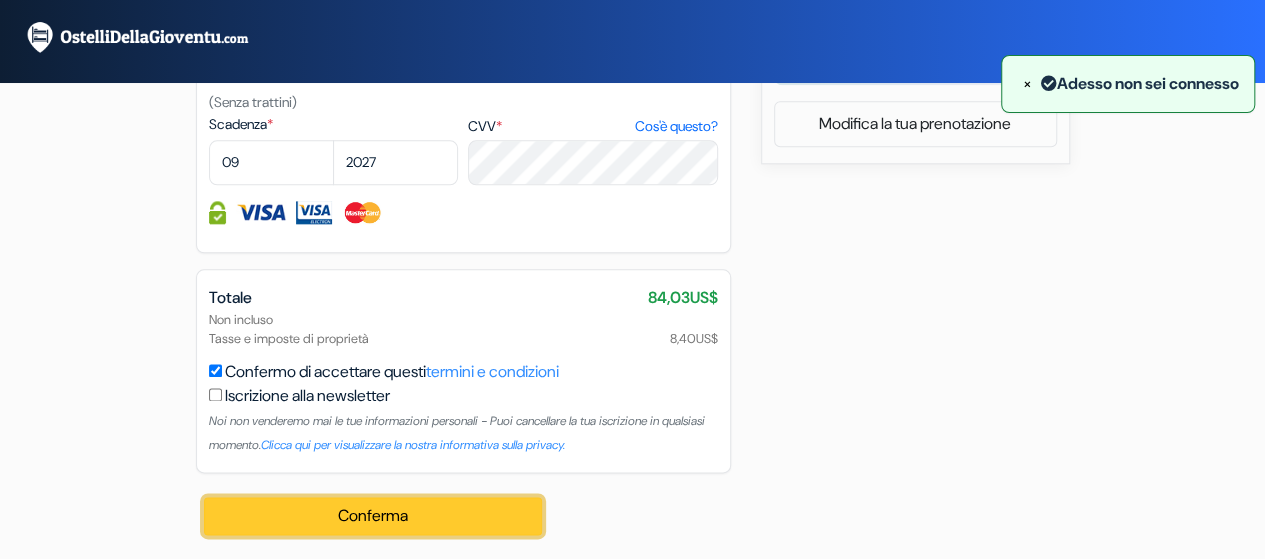 click on "Conferma
Loading..." at bounding box center [373, 516] 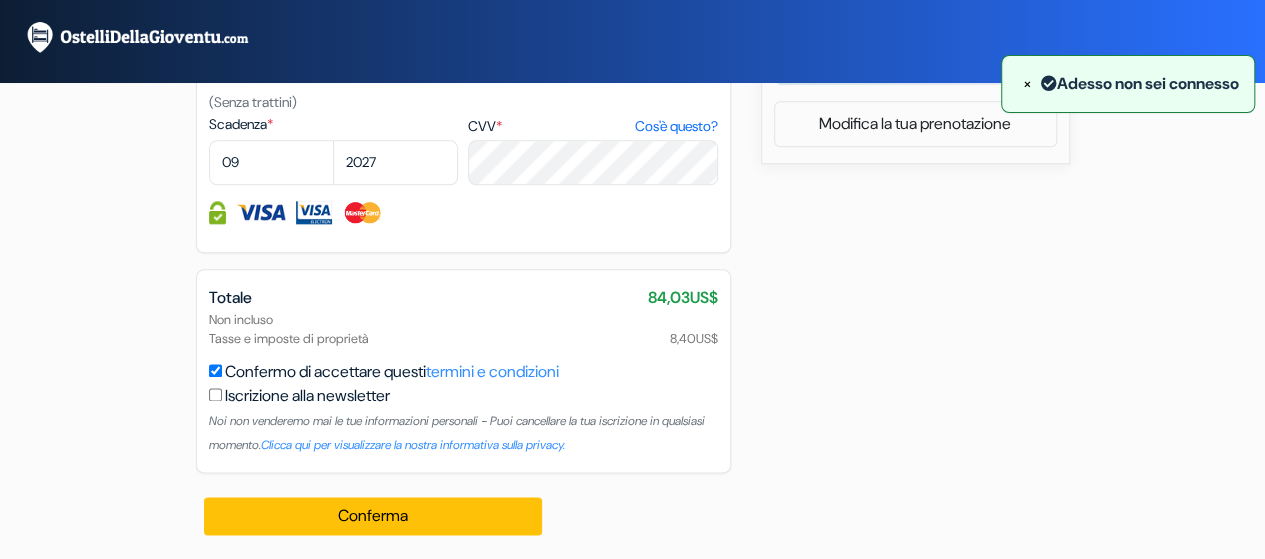 click on "add_box
4 Camere A Trani
Piazza Nicola Giuseppe Tomaselli 13,
Trani,
Italia
Dettagli della Struttura
X
4 Camere A Trani no_plan" at bounding box center (633, -176) 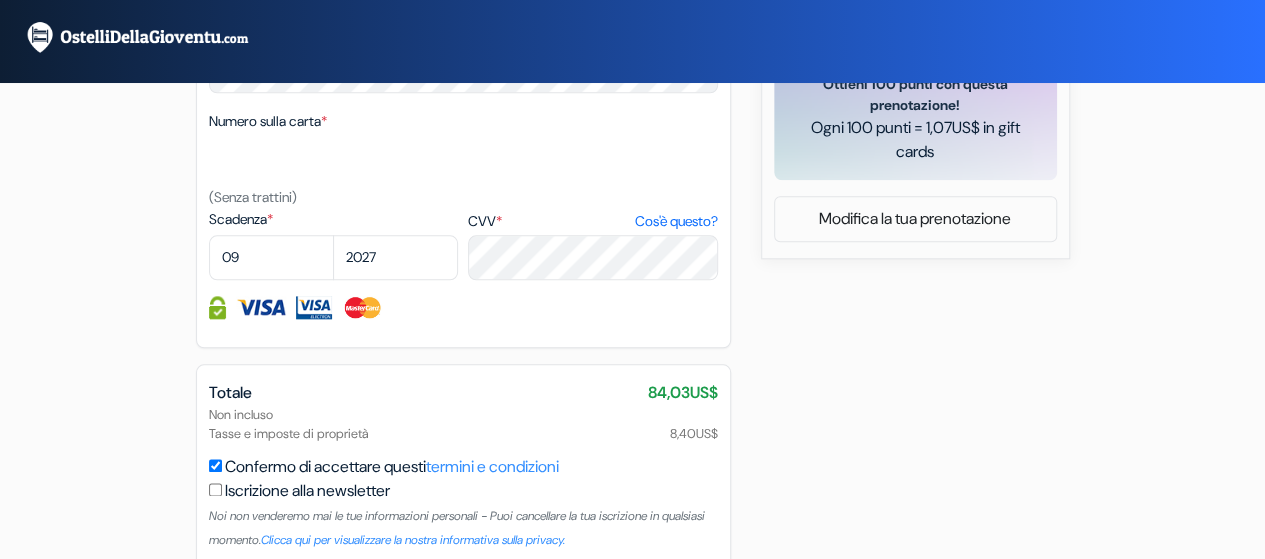 scroll, scrollTop: 1008, scrollLeft: 0, axis: vertical 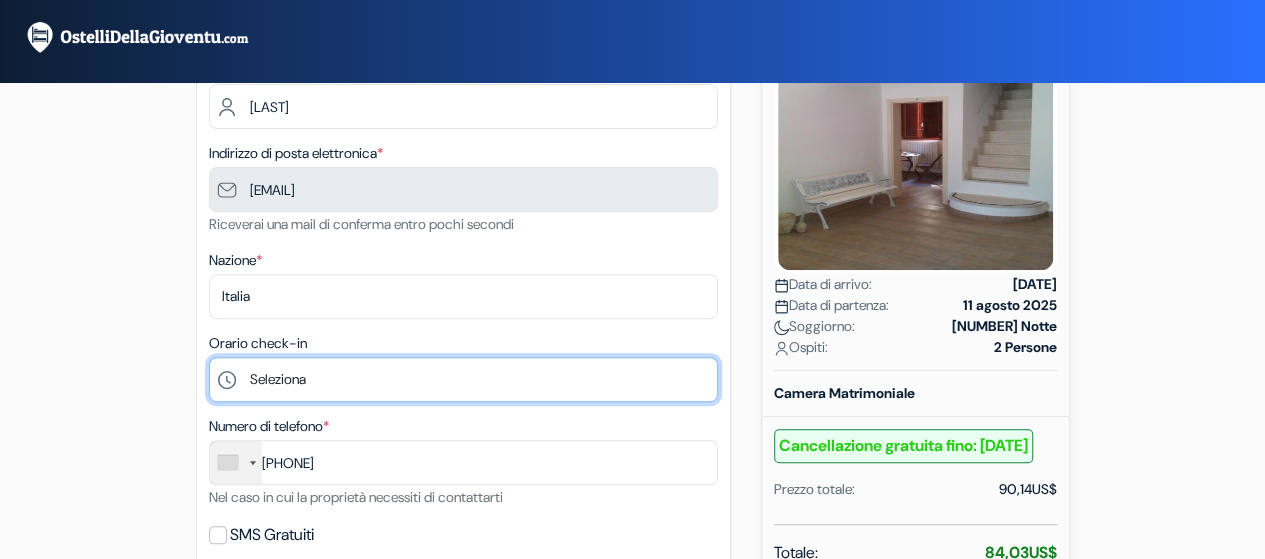 click on "Seleziona
13:00
14:00
15:00
16:00
17:00
18:00
19:00
20:00
21:00" at bounding box center [463, 379] 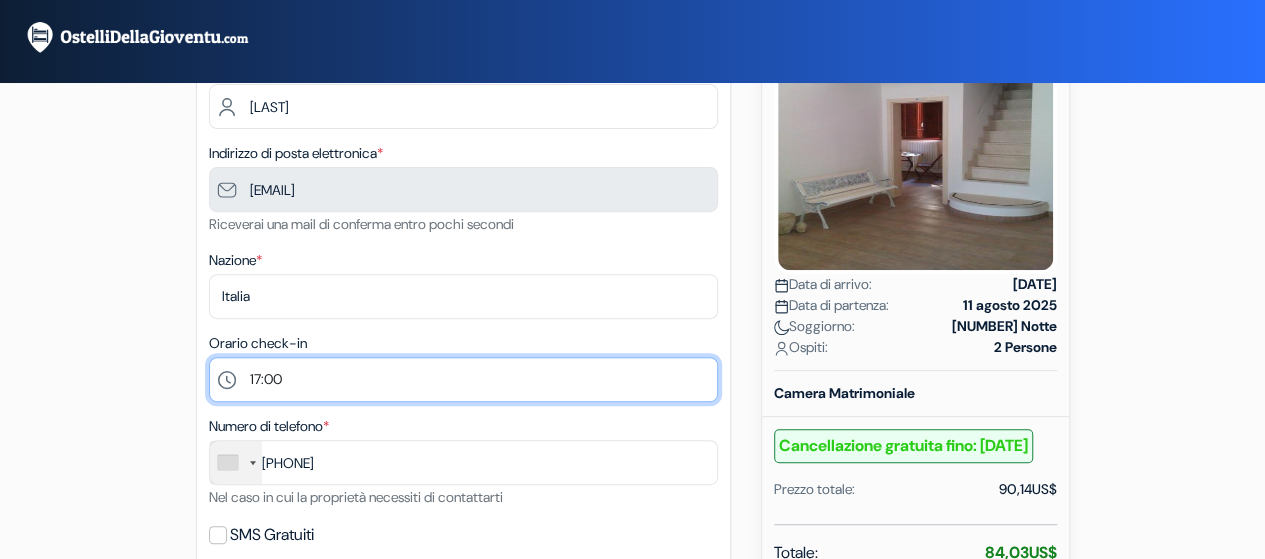 click on "Seleziona
13:00
14:00
15:00
16:00
17:00
18:00
19:00
20:00
21:00" at bounding box center [463, 379] 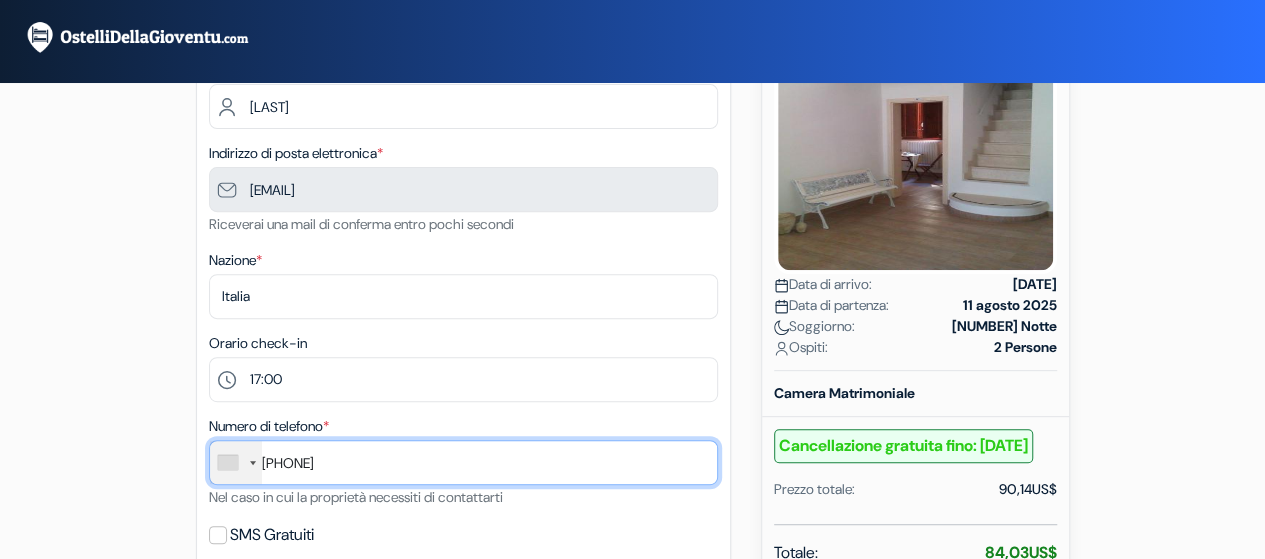 drag, startPoint x: 490, startPoint y: 464, endPoint x: 0, endPoint y: 456, distance: 490.0653 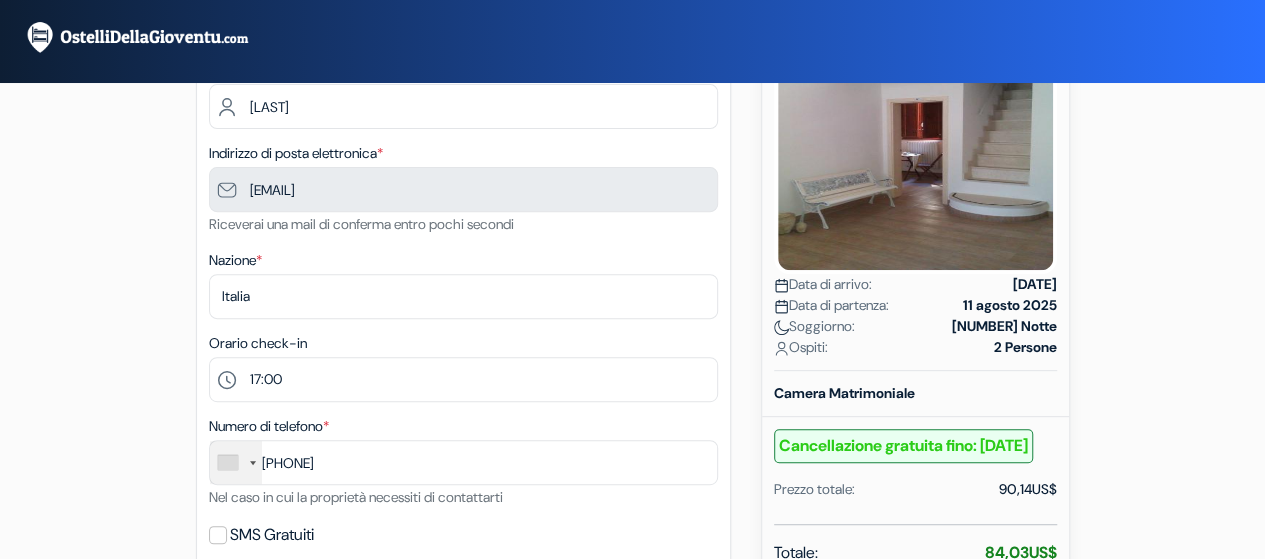 click at bounding box center (253, 463) 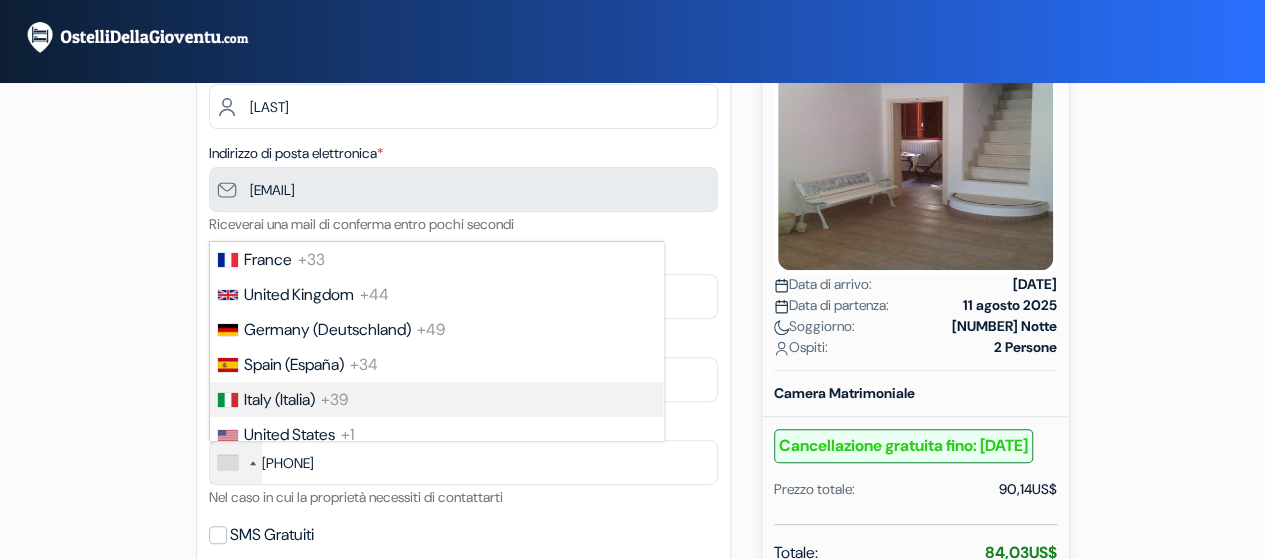 click on "Italy (Italia)" at bounding box center [279, 399] 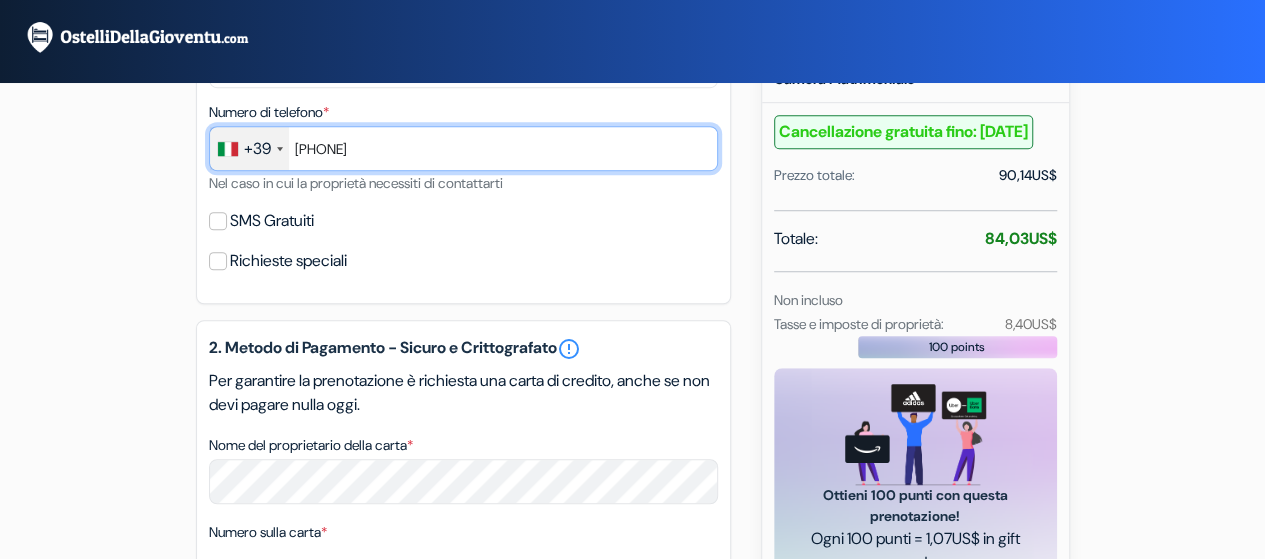 scroll, scrollTop: 657, scrollLeft: 0, axis: vertical 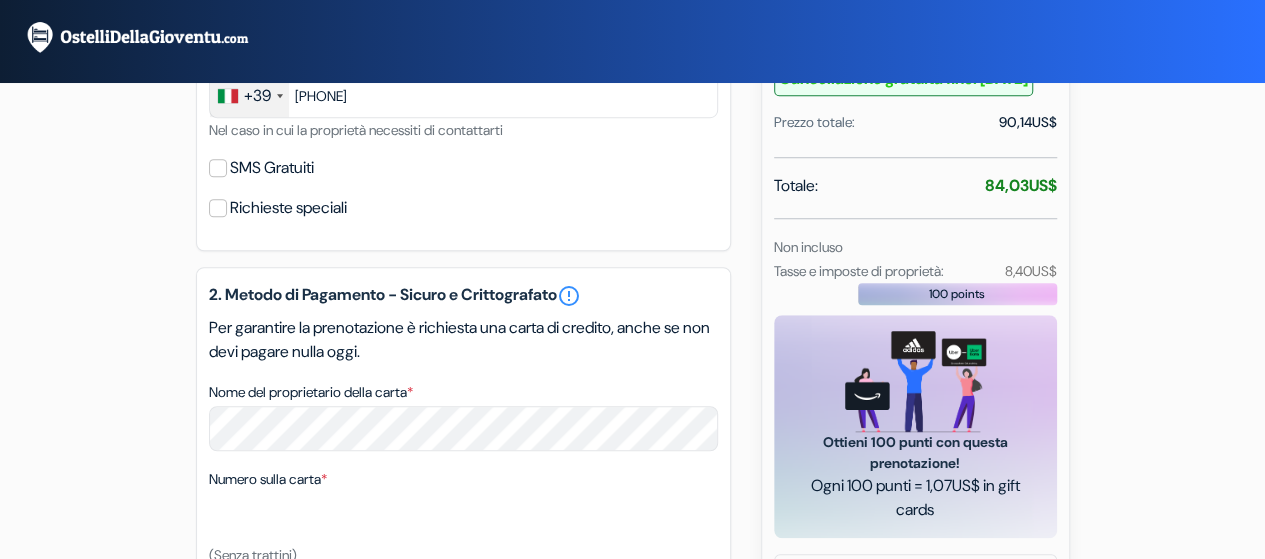 select on "09" 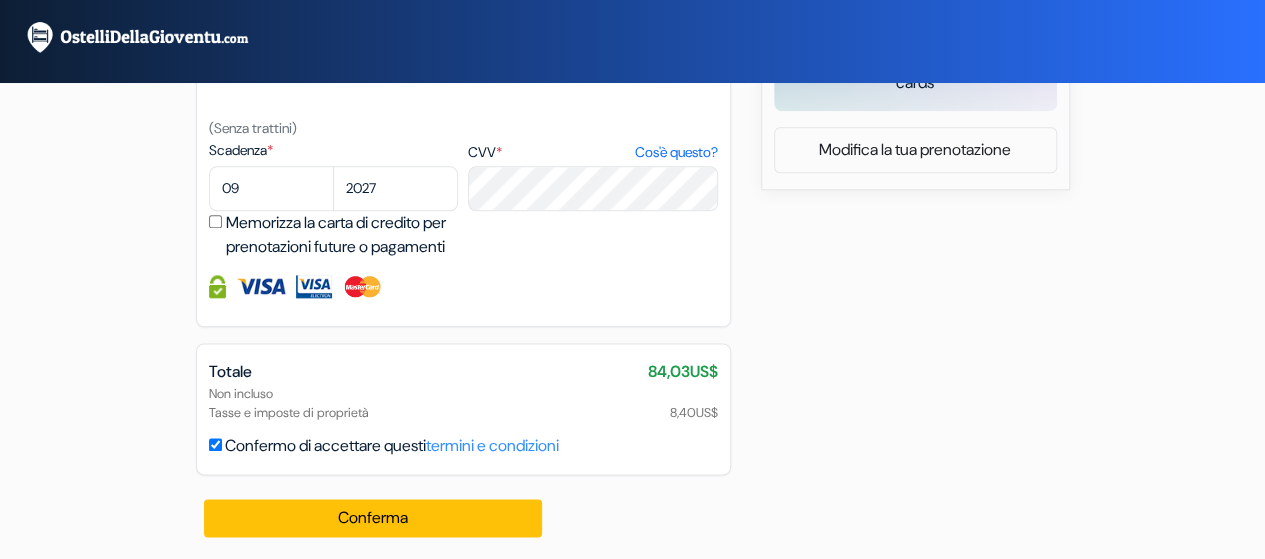 scroll, scrollTop: 1113, scrollLeft: 0, axis: vertical 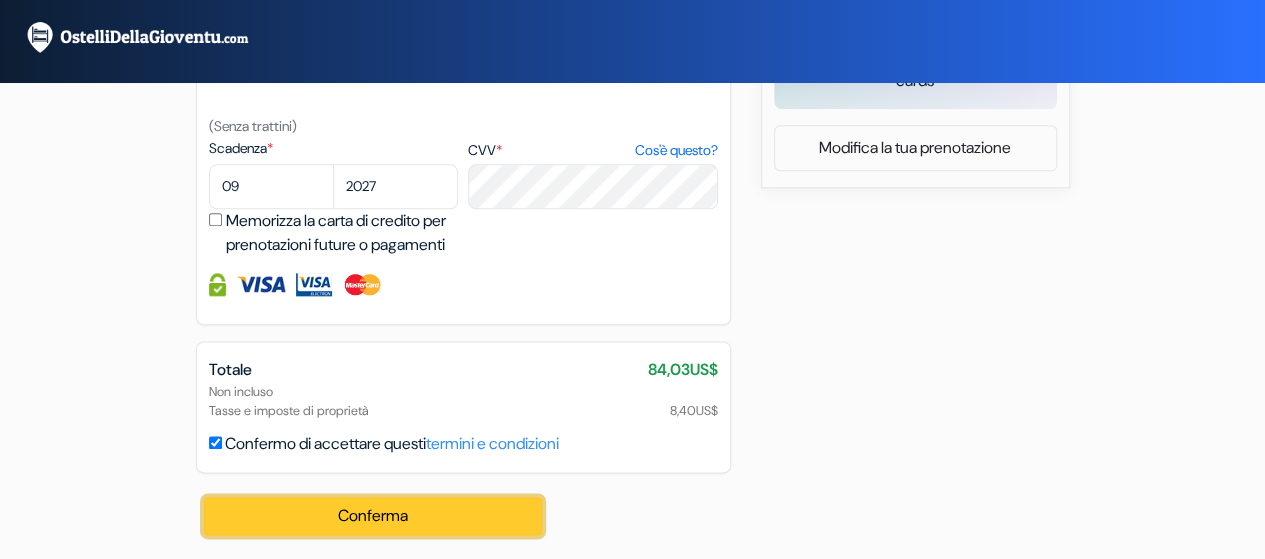 click on "Conferma
Loading..." at bounding box center (373, 516) 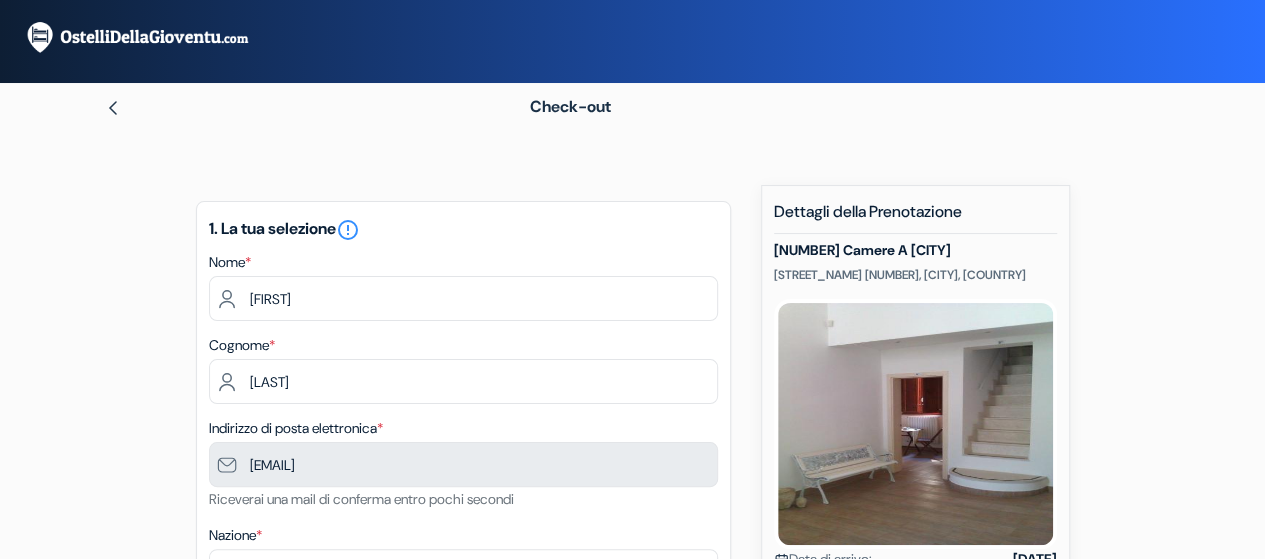 scroll, scrollTop: 0, scrollLeft: 0, axis: both 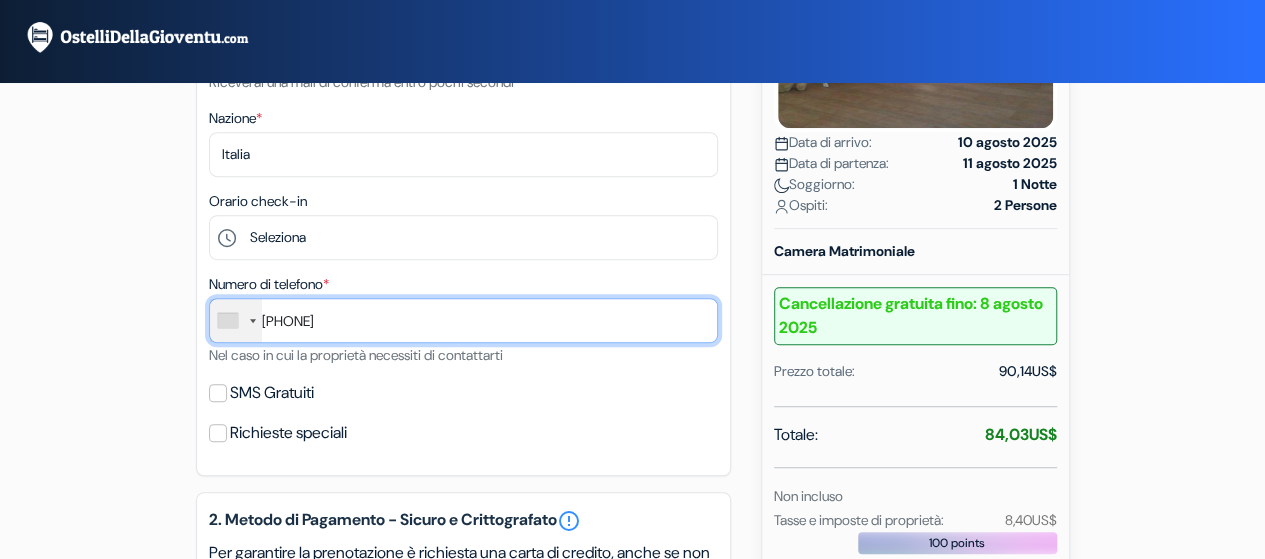 drag, startPoint x: 498, startPoint y: 339, endPoint x: 0, endPoint y: 335, distance: 498.01605 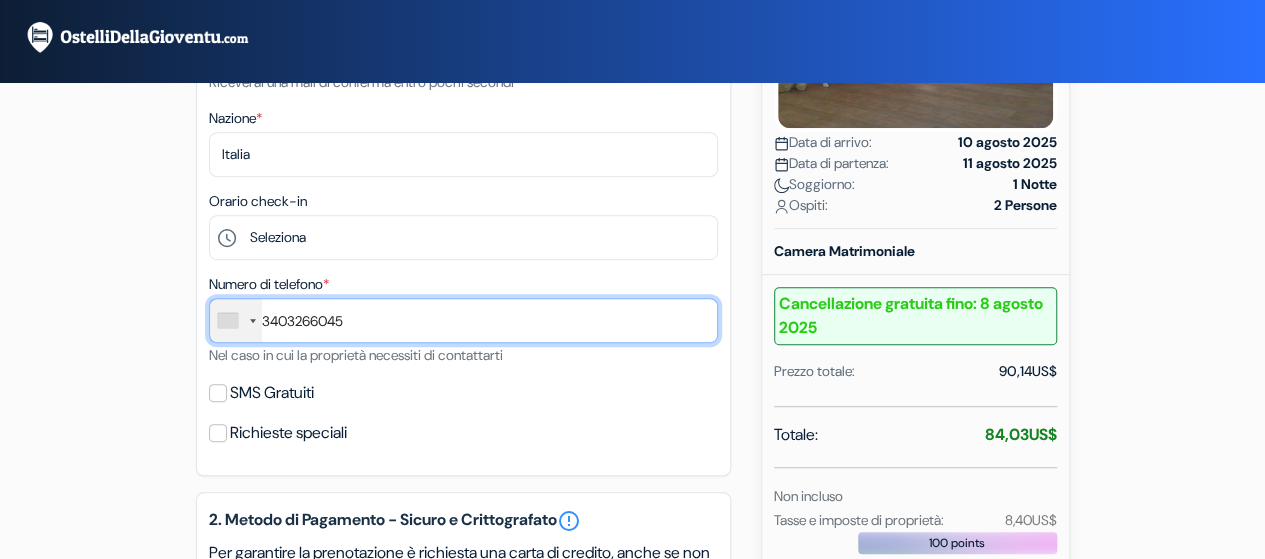 type on "3403266045" 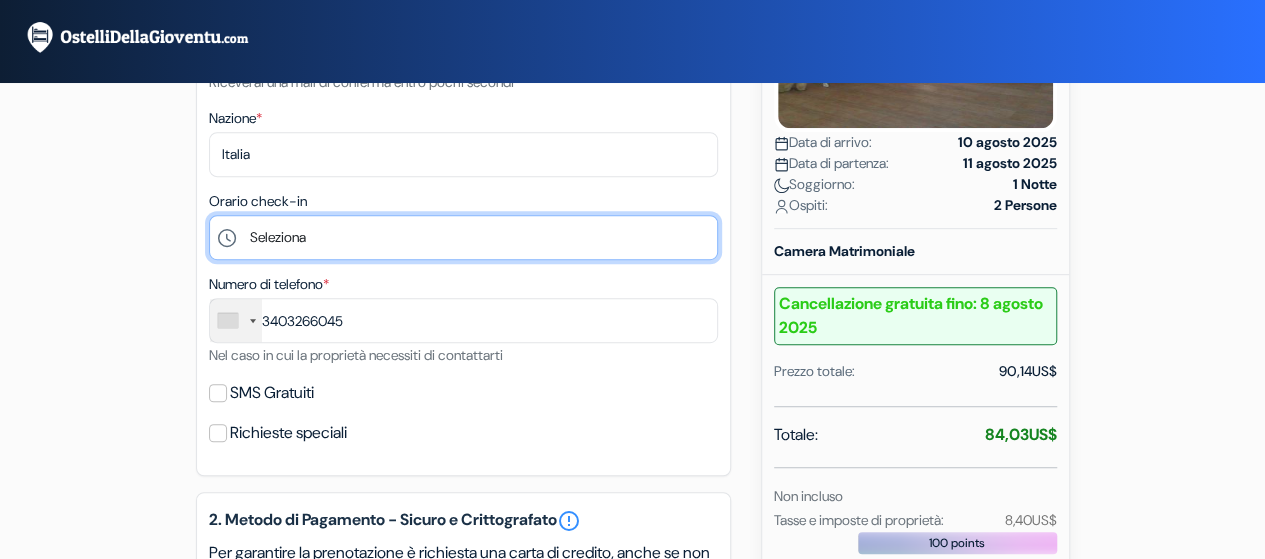 click on "Seleziona
13:00
14:00
15:00
16:00
17:00
18:00
19:00
20:00
21:00" at bounding box center (463, 237) 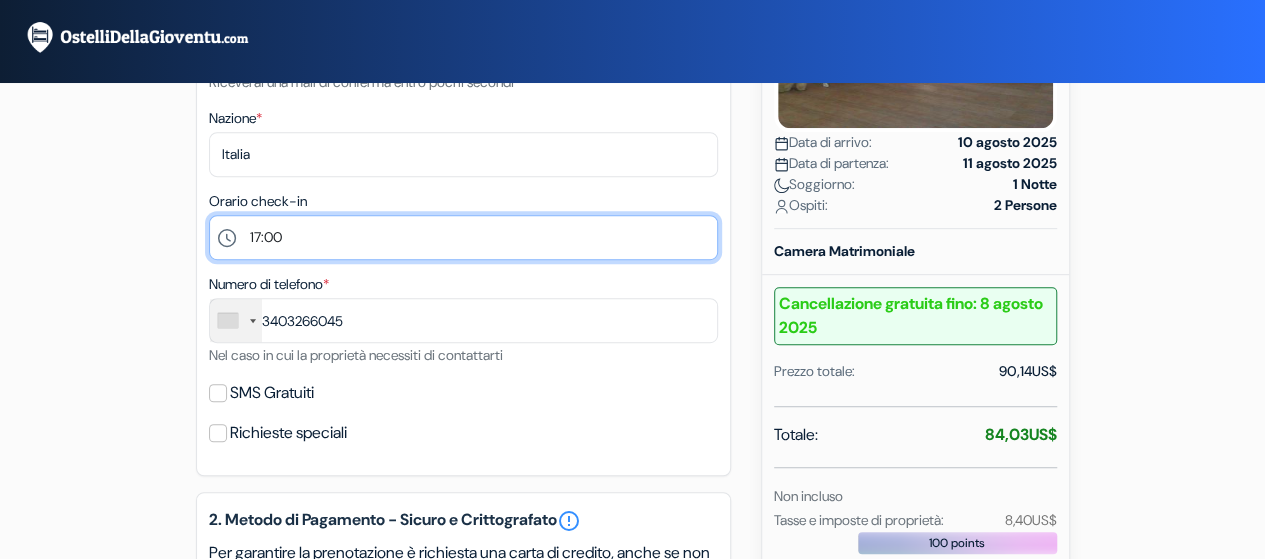 click on "Seleziona
13:00
14:00
15:00
16:00
17:00
18:00
19:00
20:00
21:00" at bounding box center (463, 237) 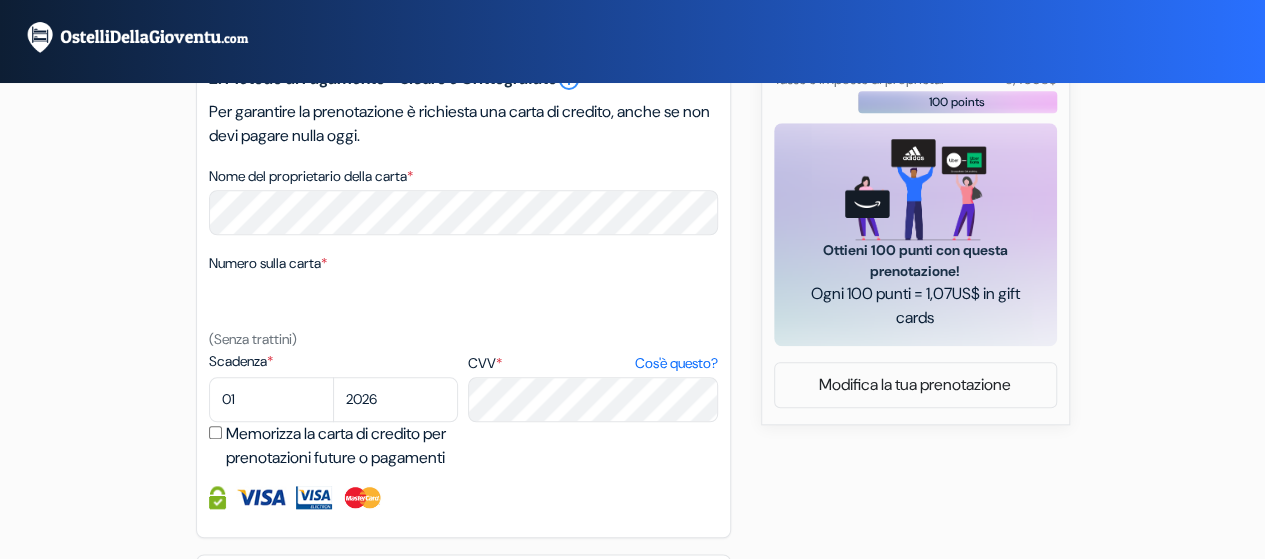 scroll, scrollTop: 878, scrollLeft: 0, axis: vertical 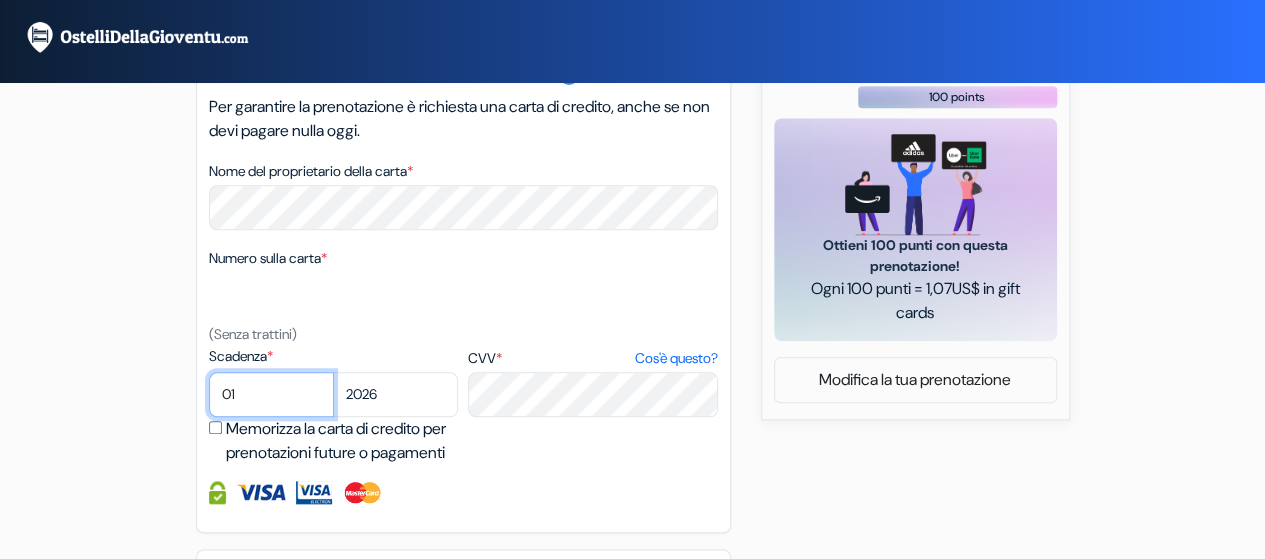 select on "09" 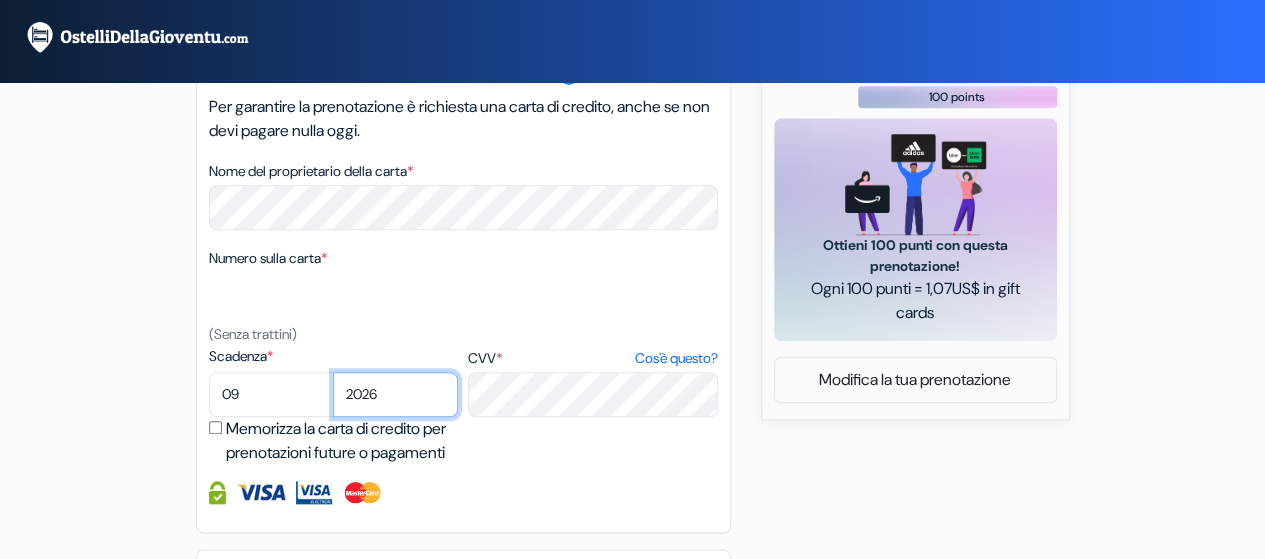 select on "2027" 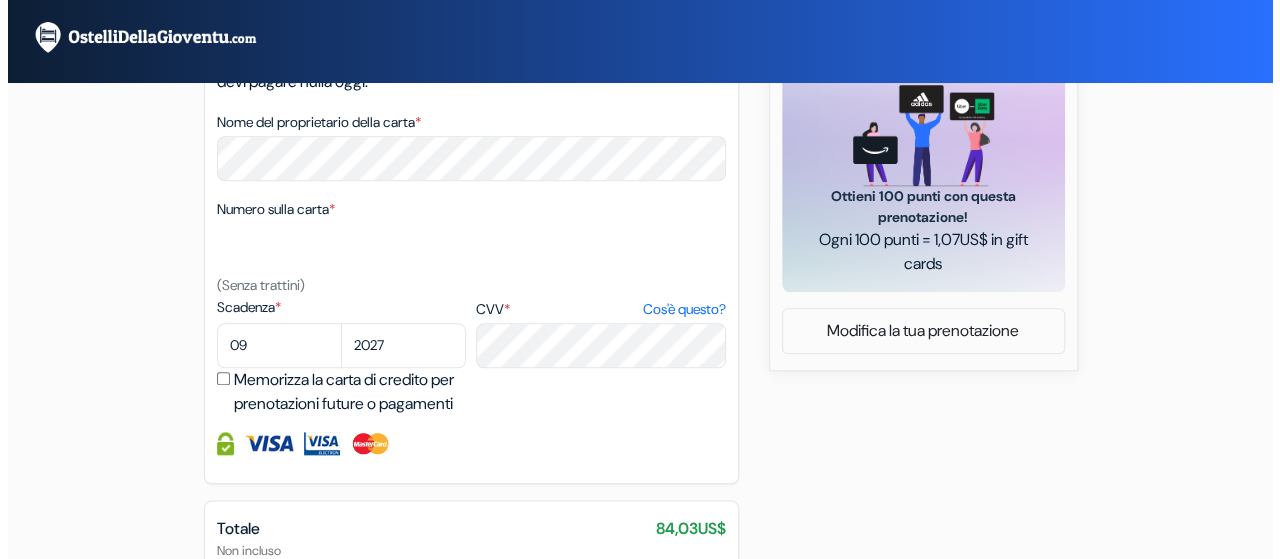 scroll, scrollTop: 1113, scrollLeft: 0, axis: vertical 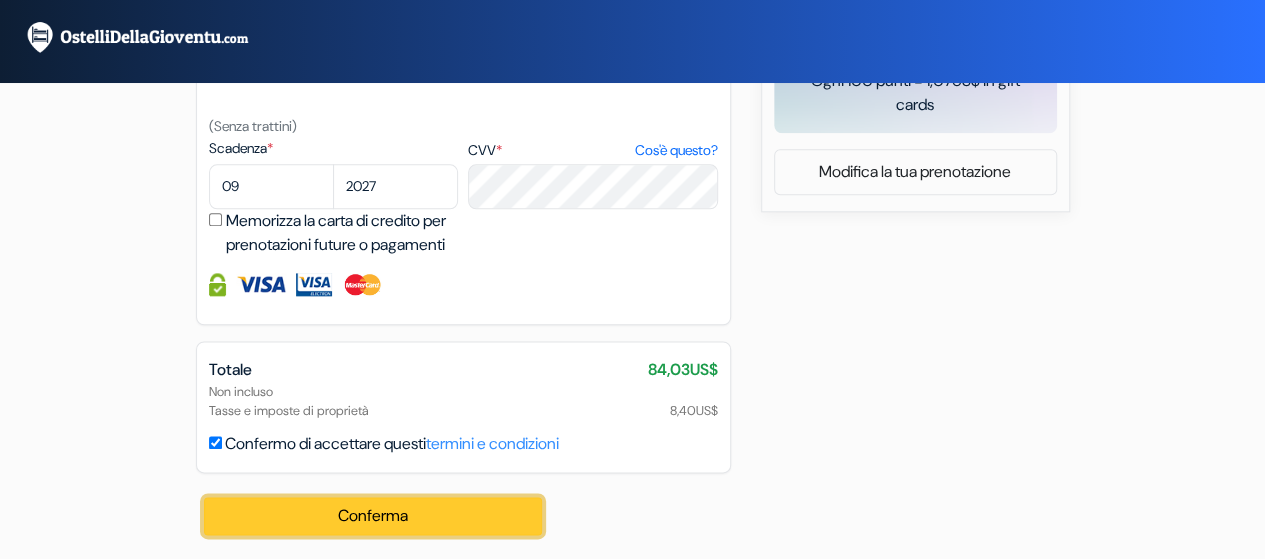 click on "Conferma
Loading..." at bounding box center (373, 516) 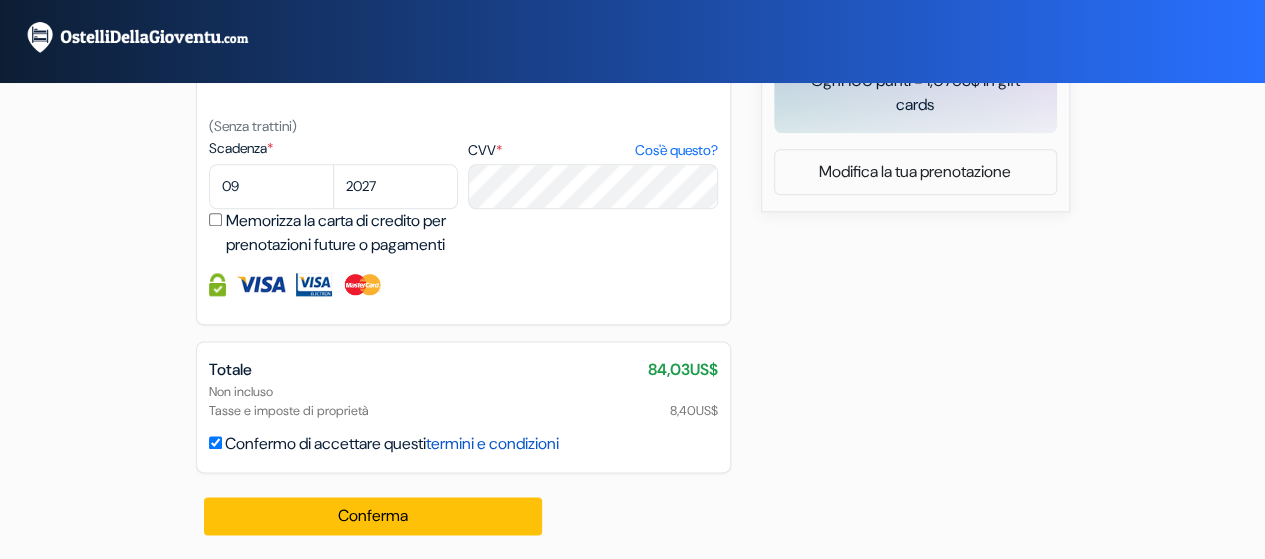 click on "termini e condizioni" at bounding box center [492, 443] 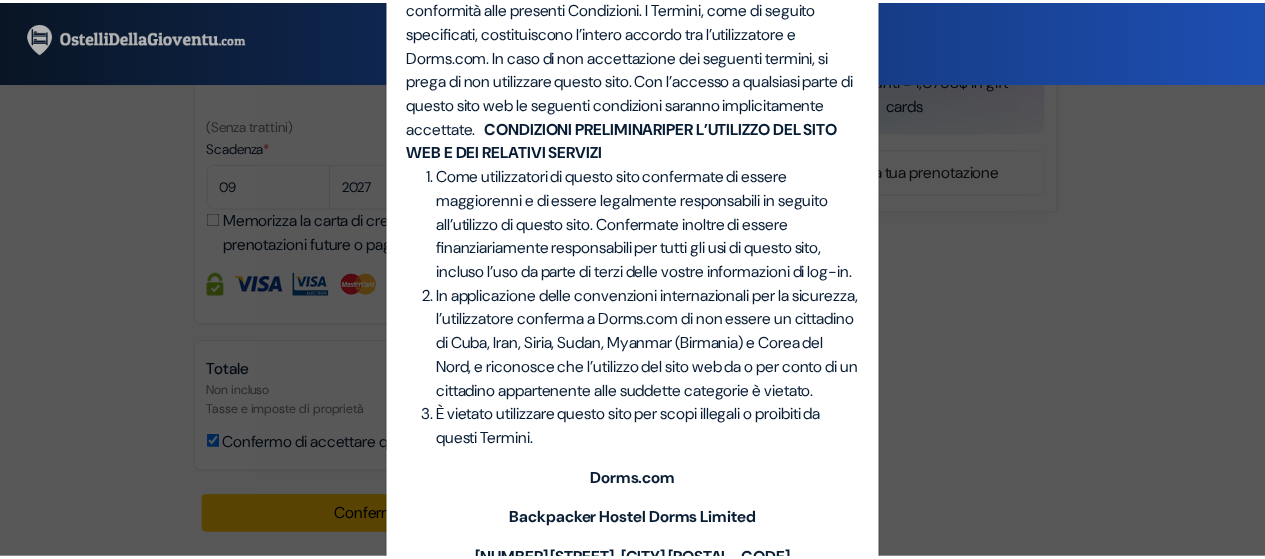 scroll, scrollTop: 0, scrollLeft: 0, axis: both 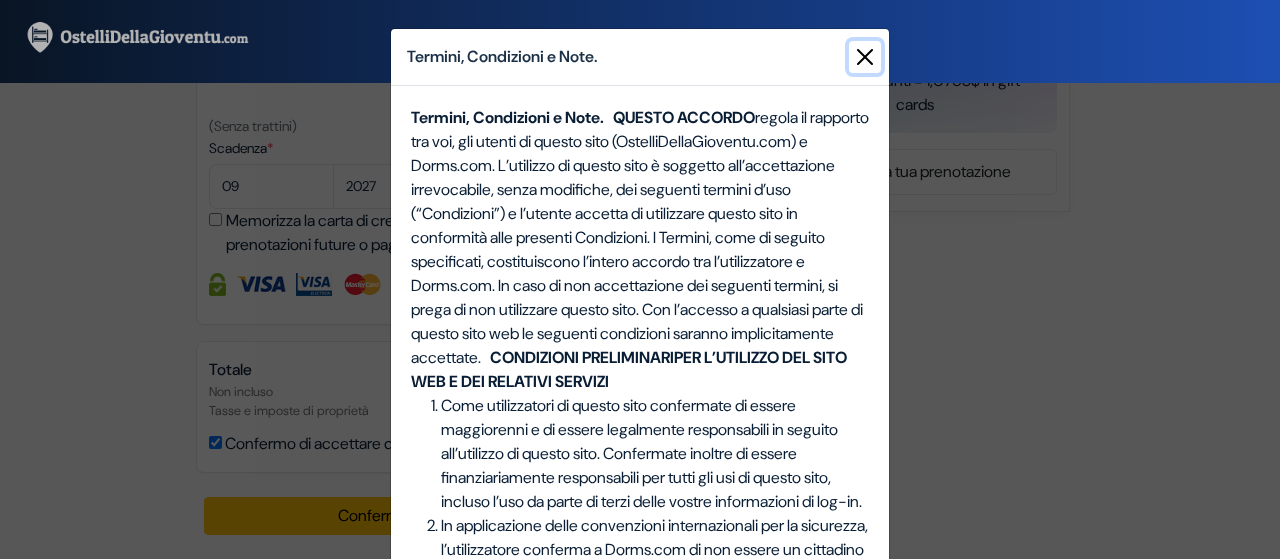 click at bounding box center [865, 57] 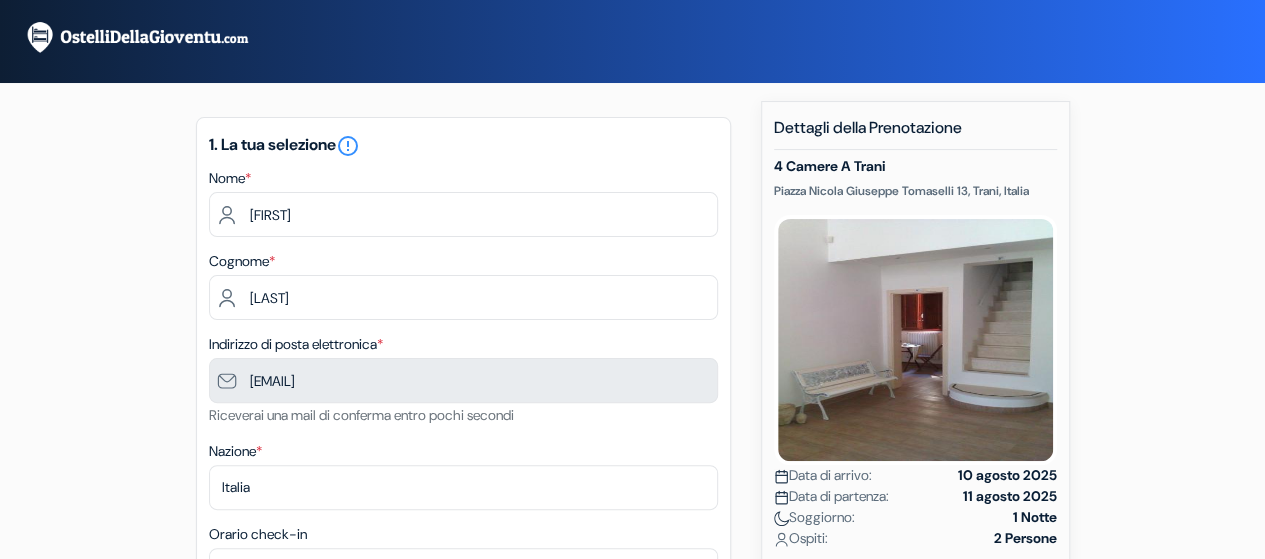 scroll, scrollTop: 101, scrollLeft: 0, axis: vertical 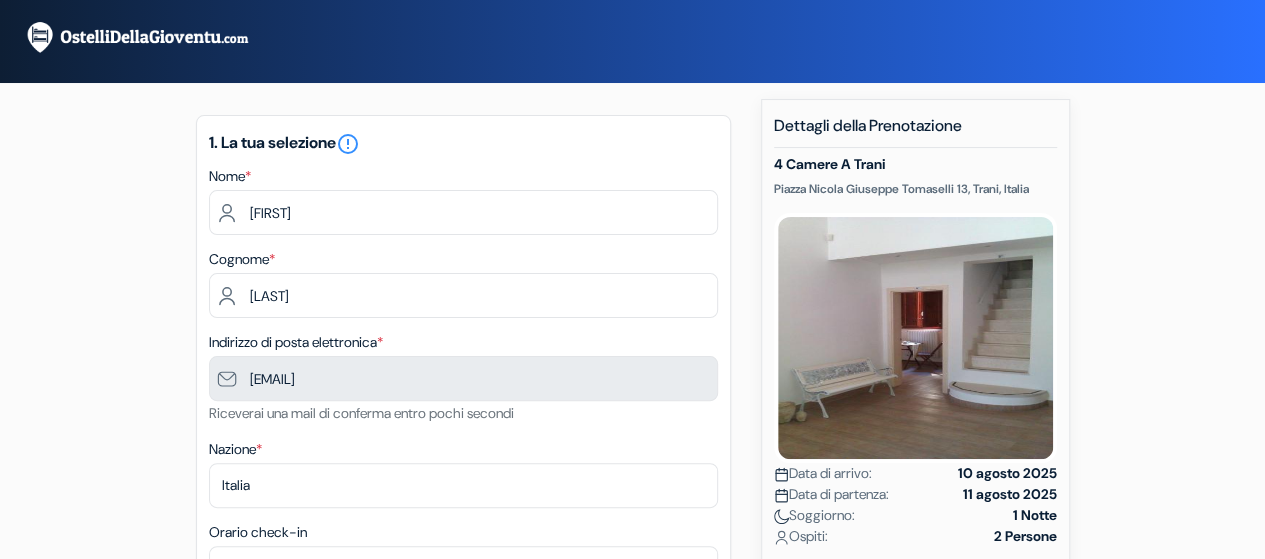drag, startPoint x: 775, startPoint y: 162, endPoint x: 1018, endPoint y: 192, distance: 244.84485 